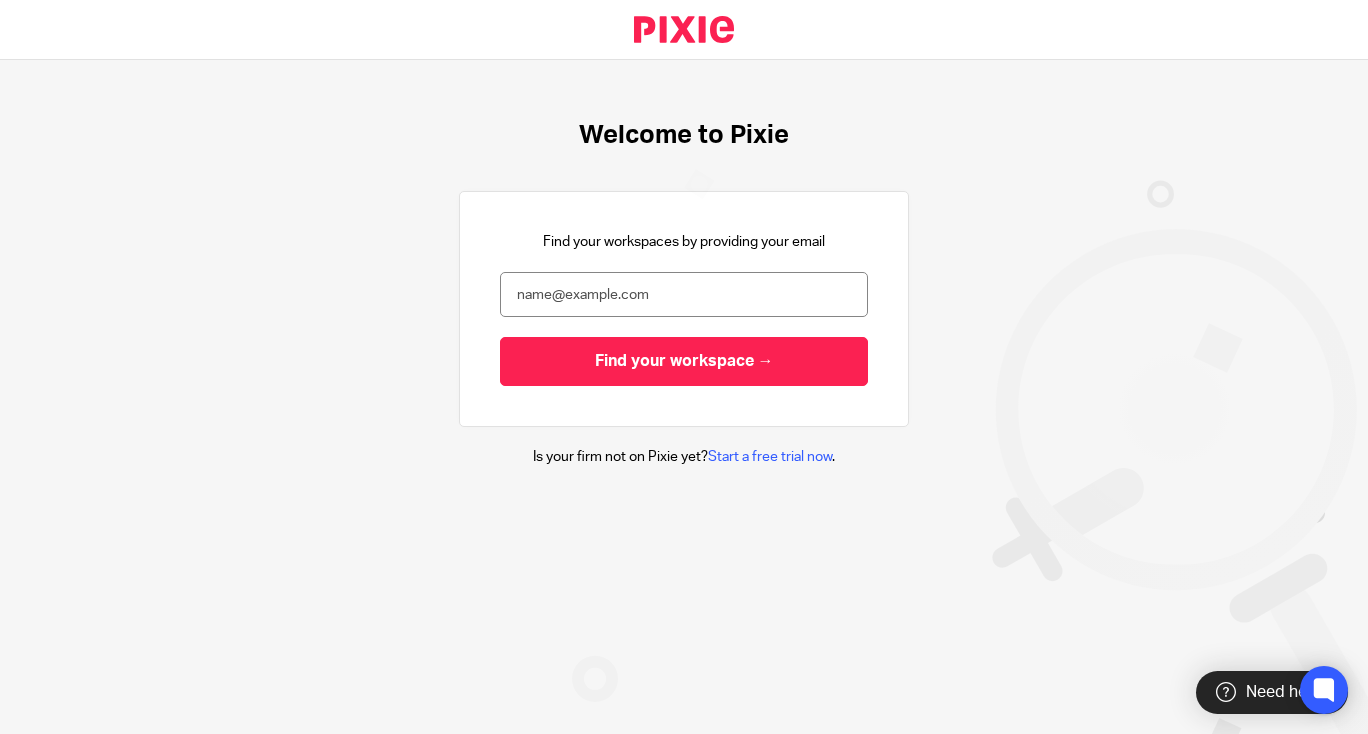 scroll, scrollTop: 0, scrollLeft: 0, axis: both 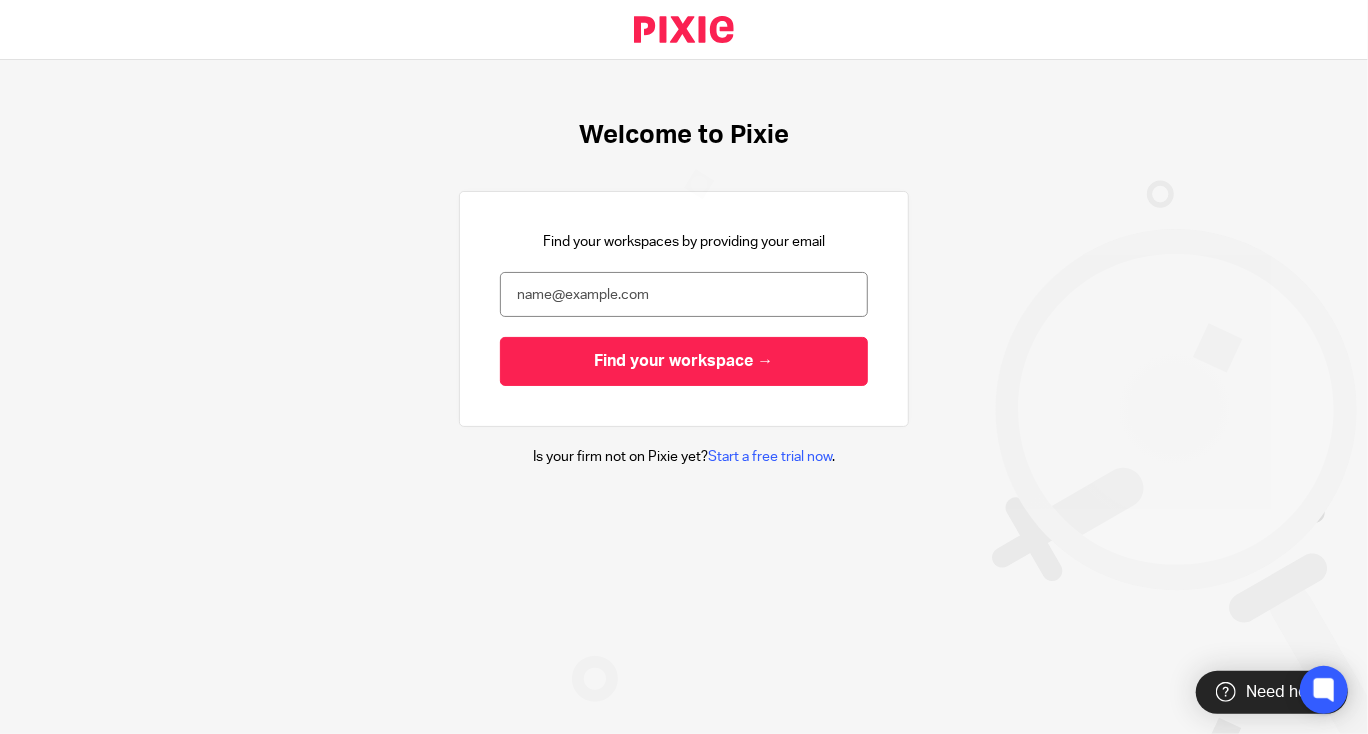 type on "[EMAIL]" 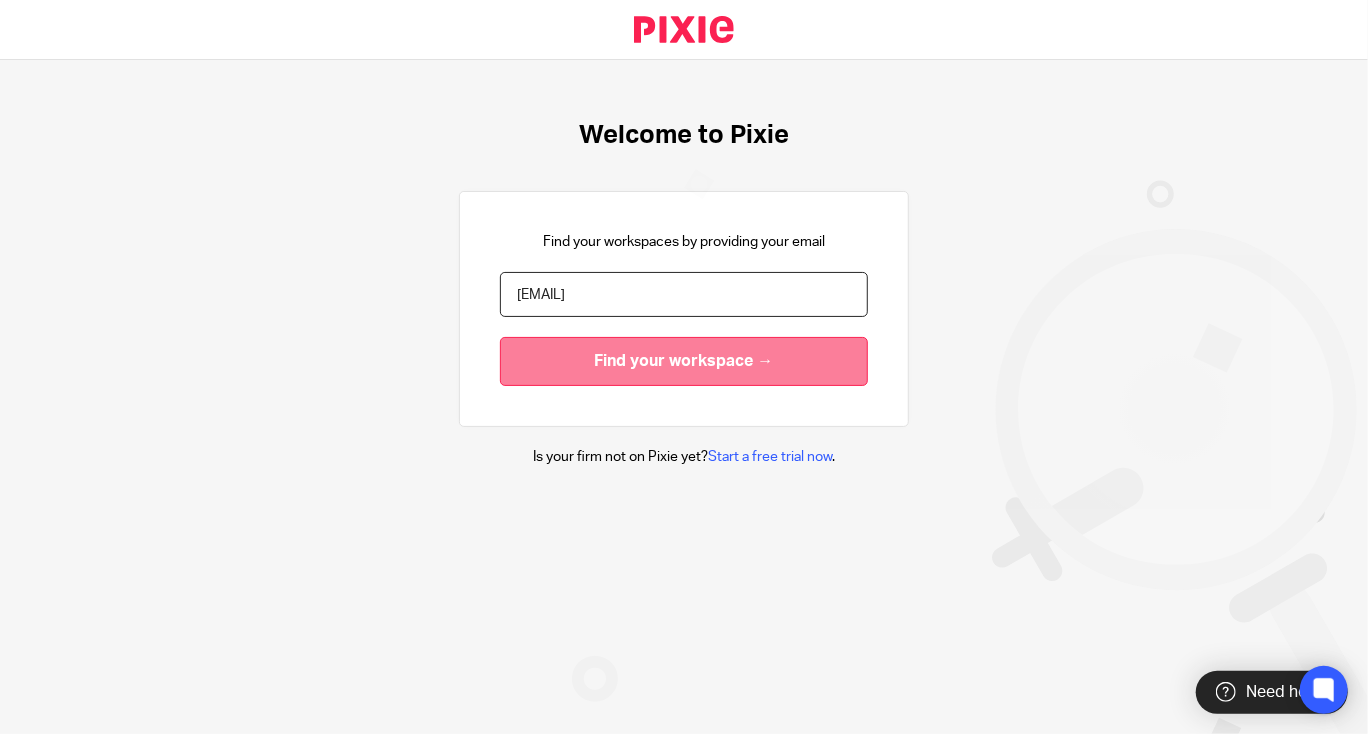 click on "Find your workspace →" at bounding box center (684, 361) 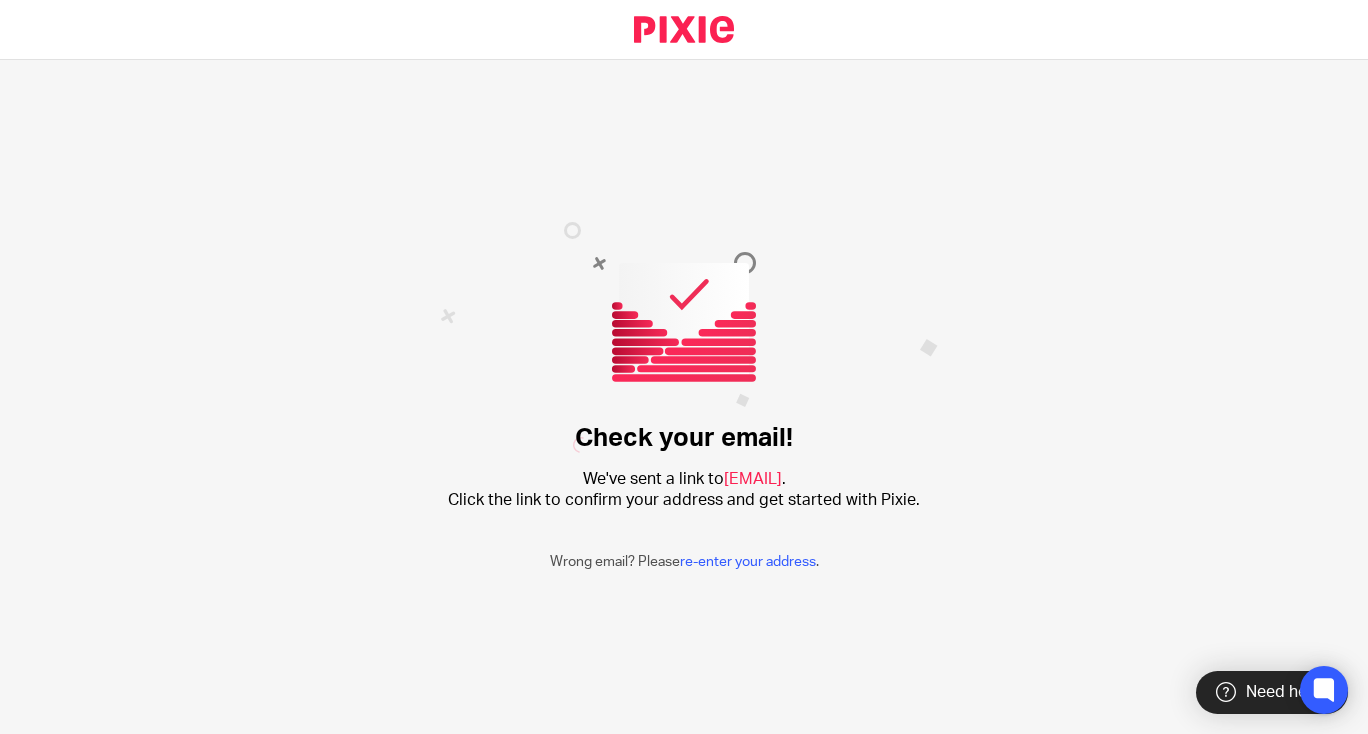 scroll, scrollTop: 0, scrollLeft: 0, axis: both 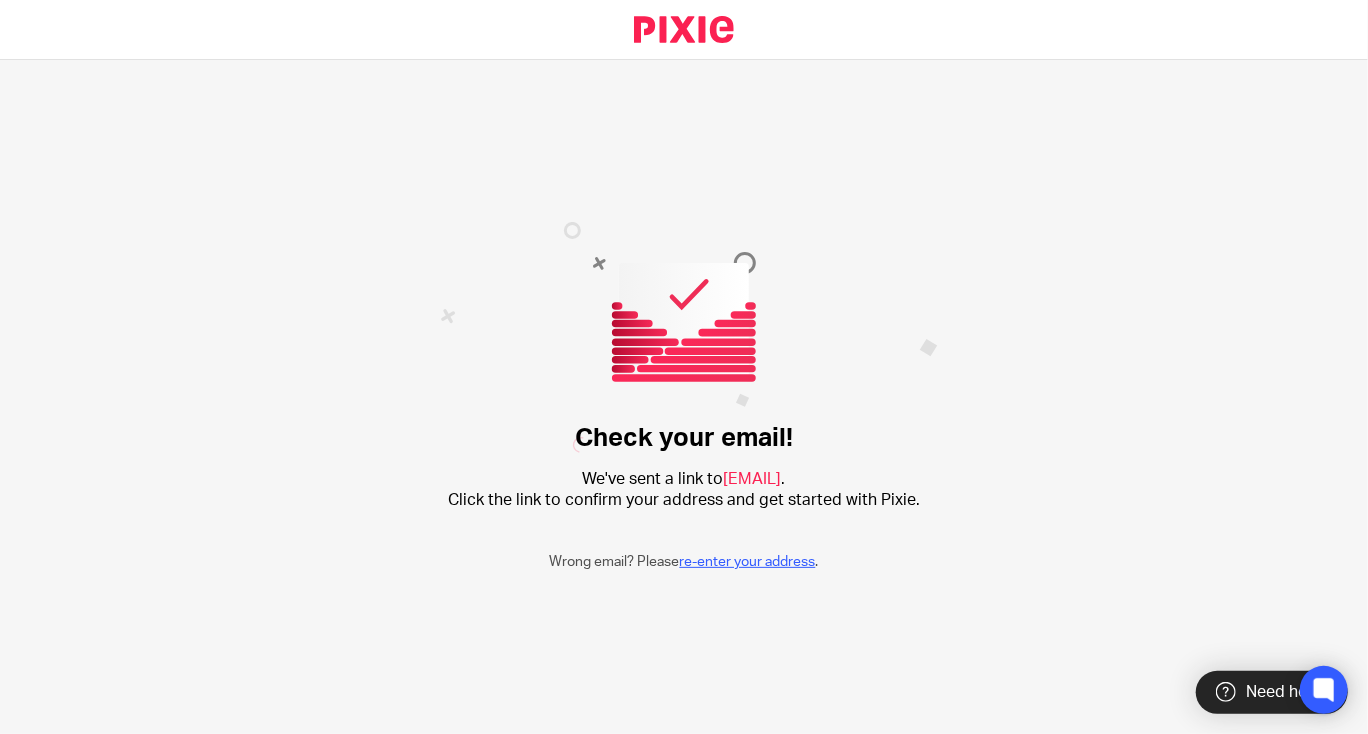 click on "re-enter your address" at bounding box center (748, 562) 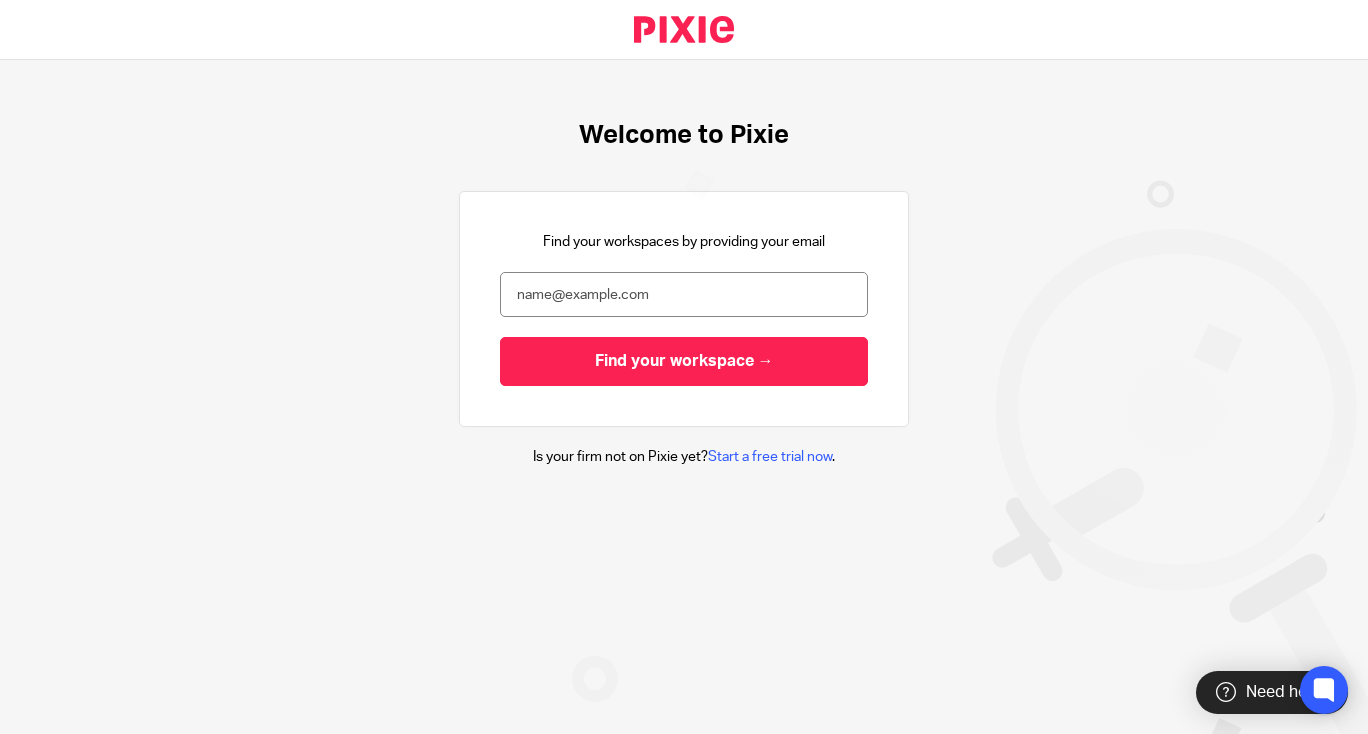 scroll, scrollTop: 0, scrollLeft: 0, axis: both 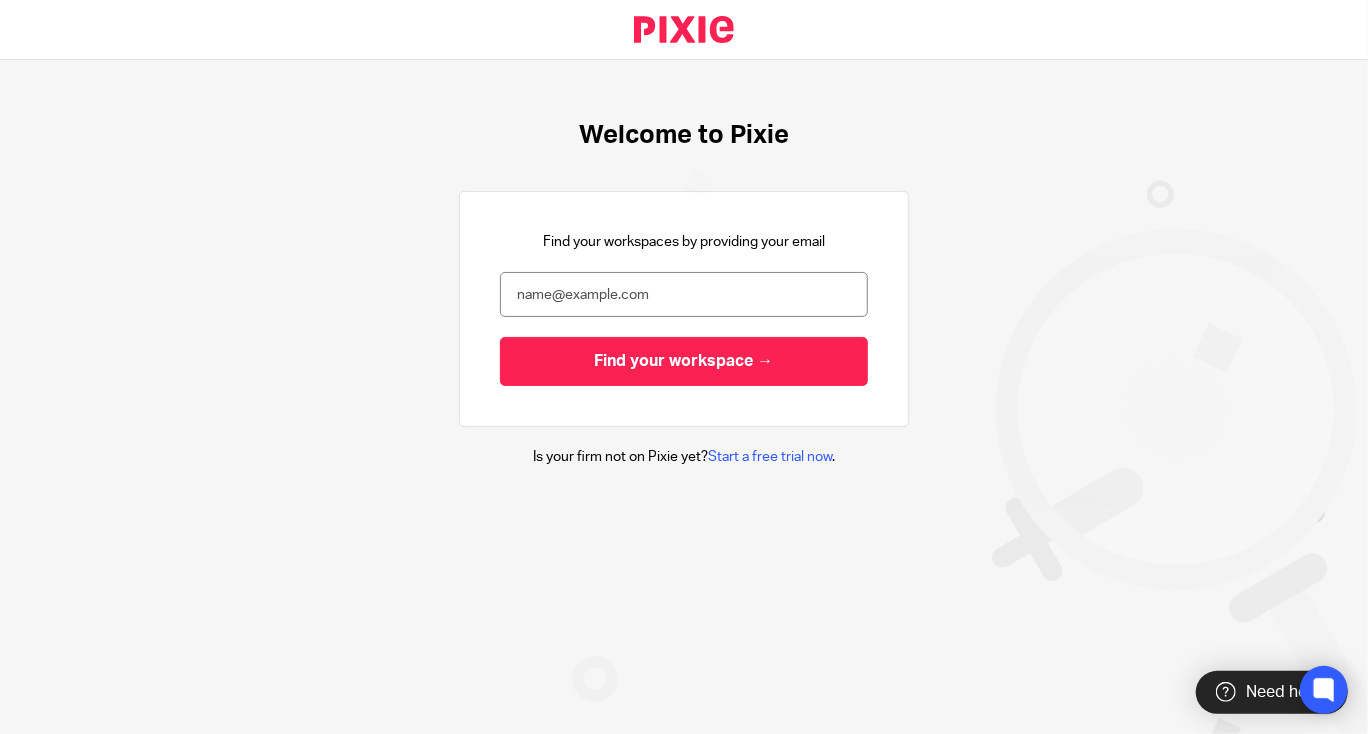click on "Find your workspace →" at bounding box center [684, 329] 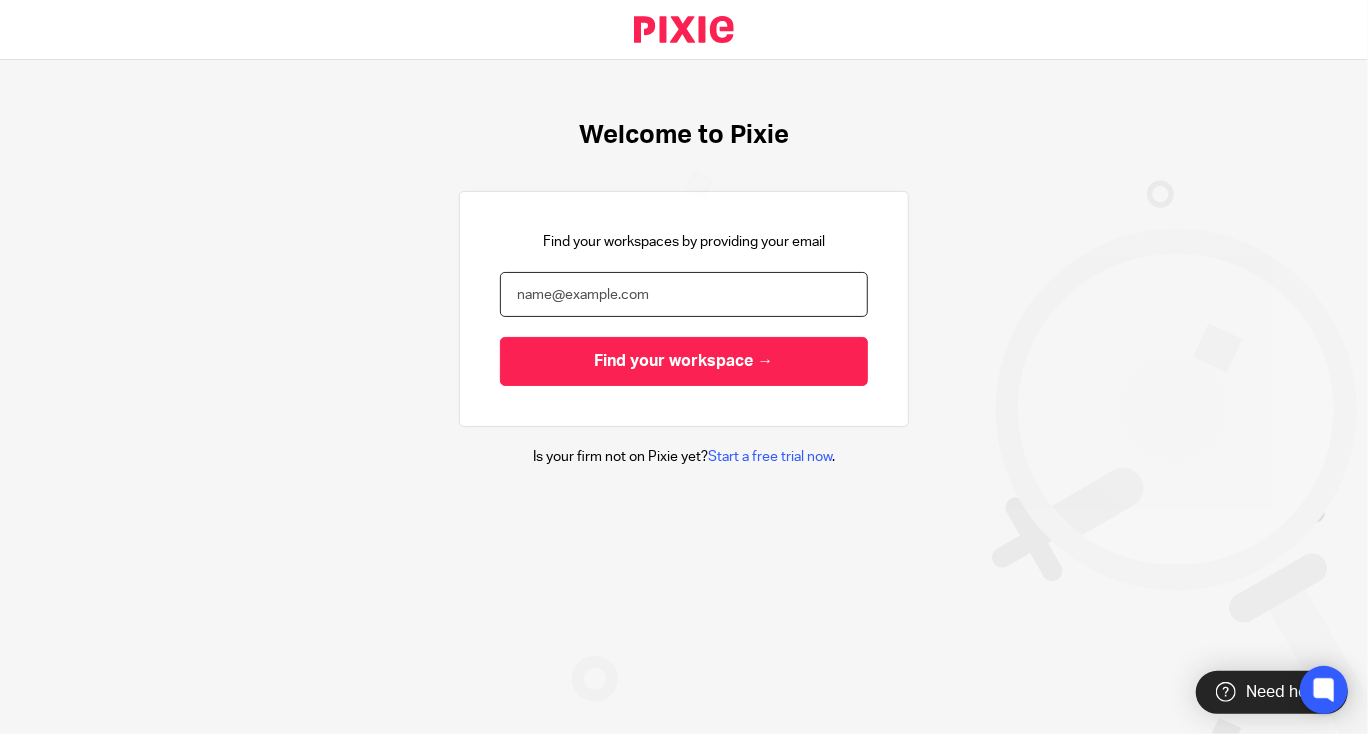 click at bounding box center (684, 294) 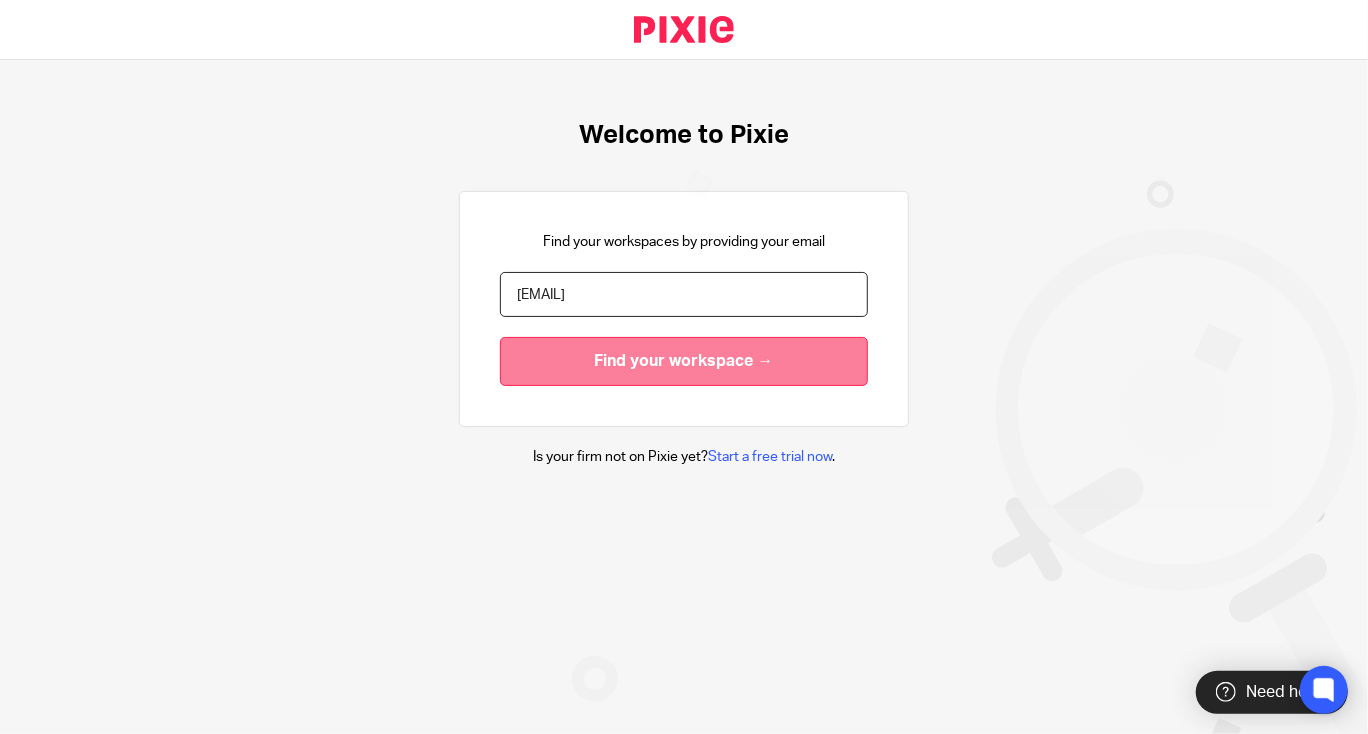 click on "Find your workspace →" at bounding box center (684, 361) 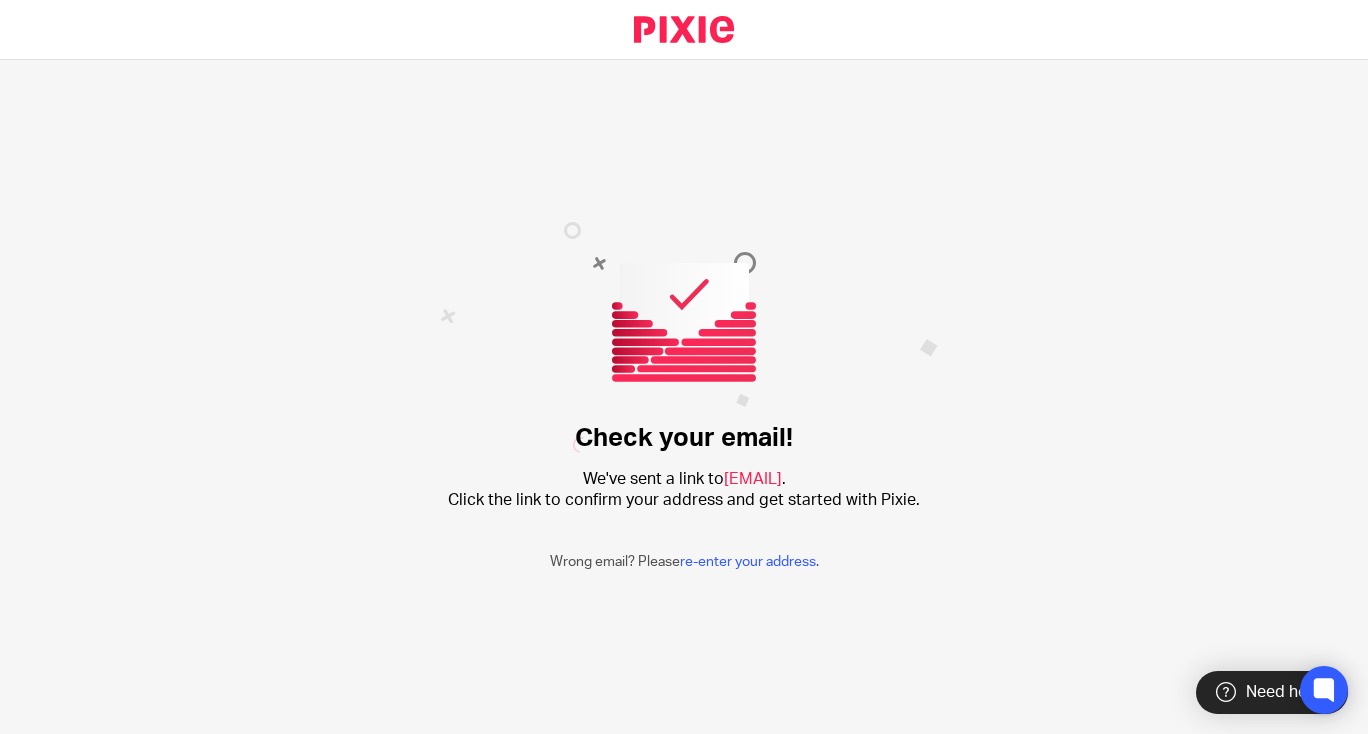 scroll, scrollTop: 0, scrollLeft: 0, axis: both 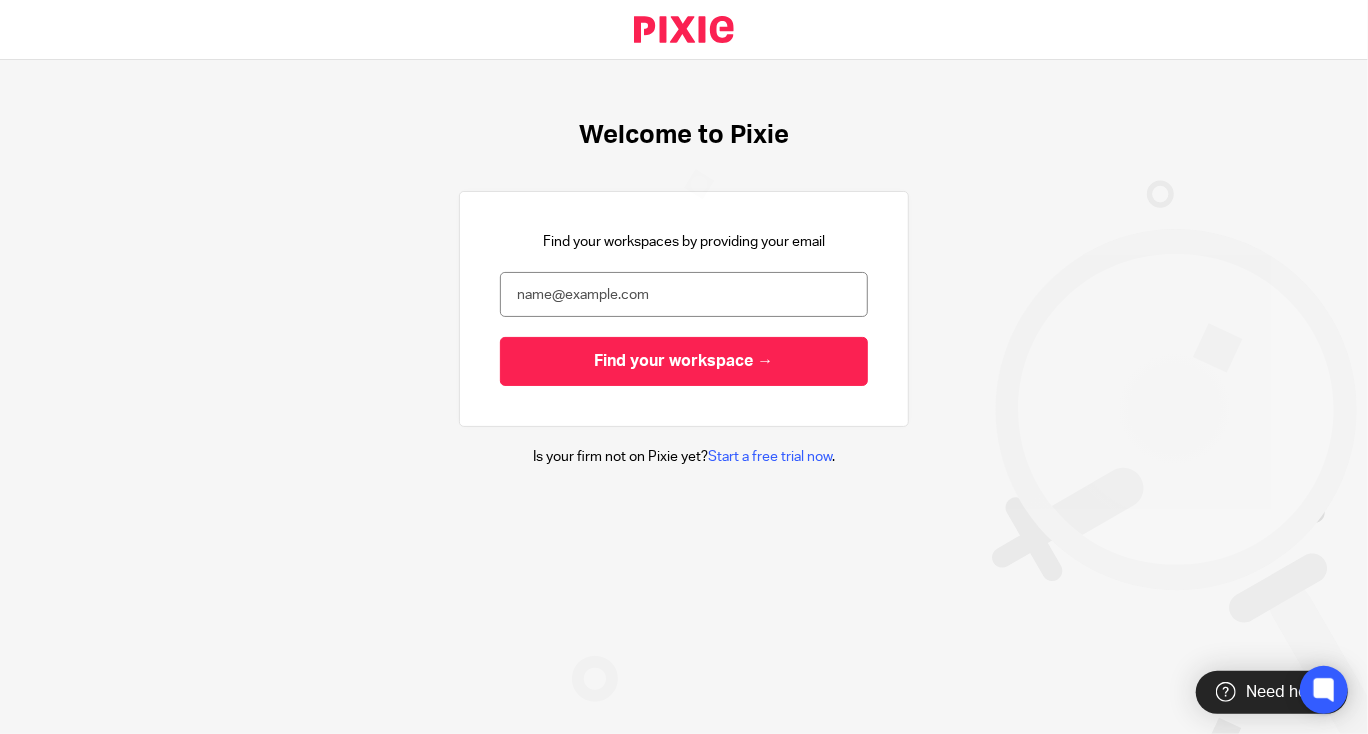 type on "kevin@amarinfinancial.com" 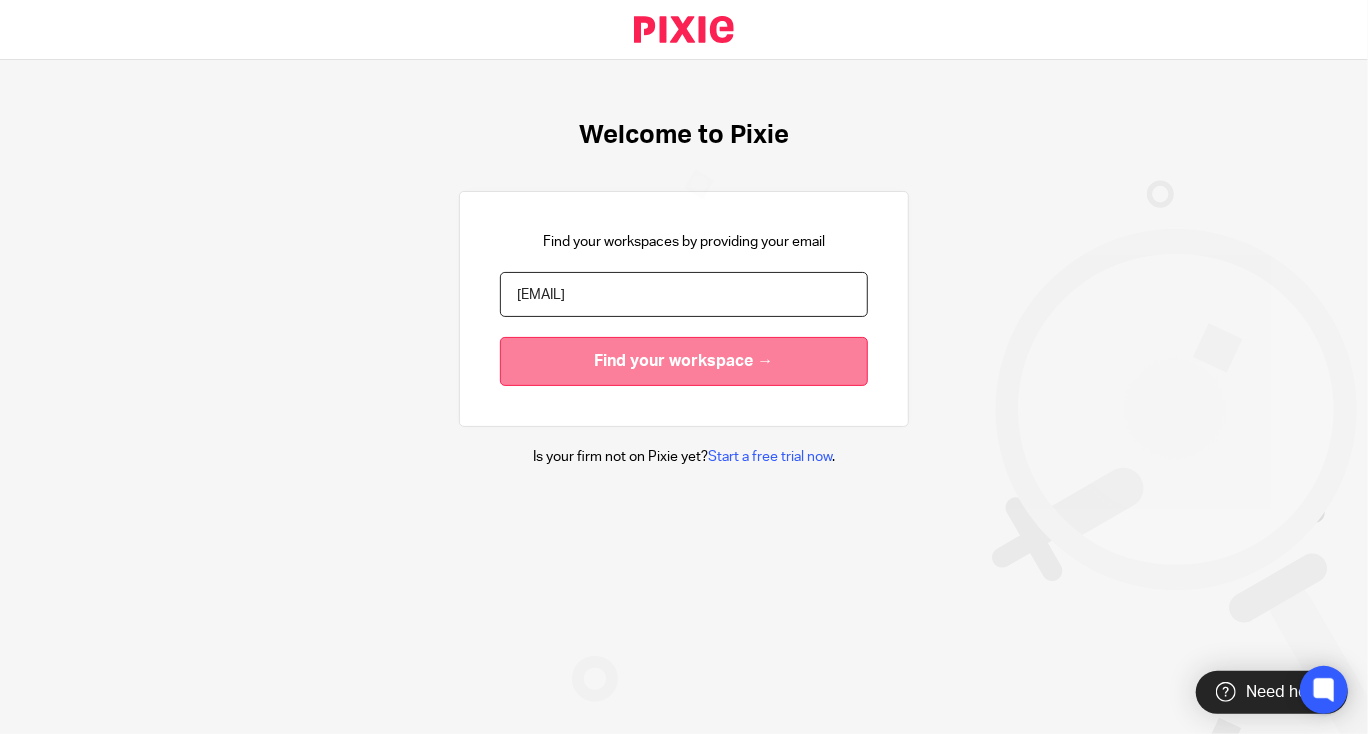 click on "Find your workspace →" at bounding box center [684, 361] 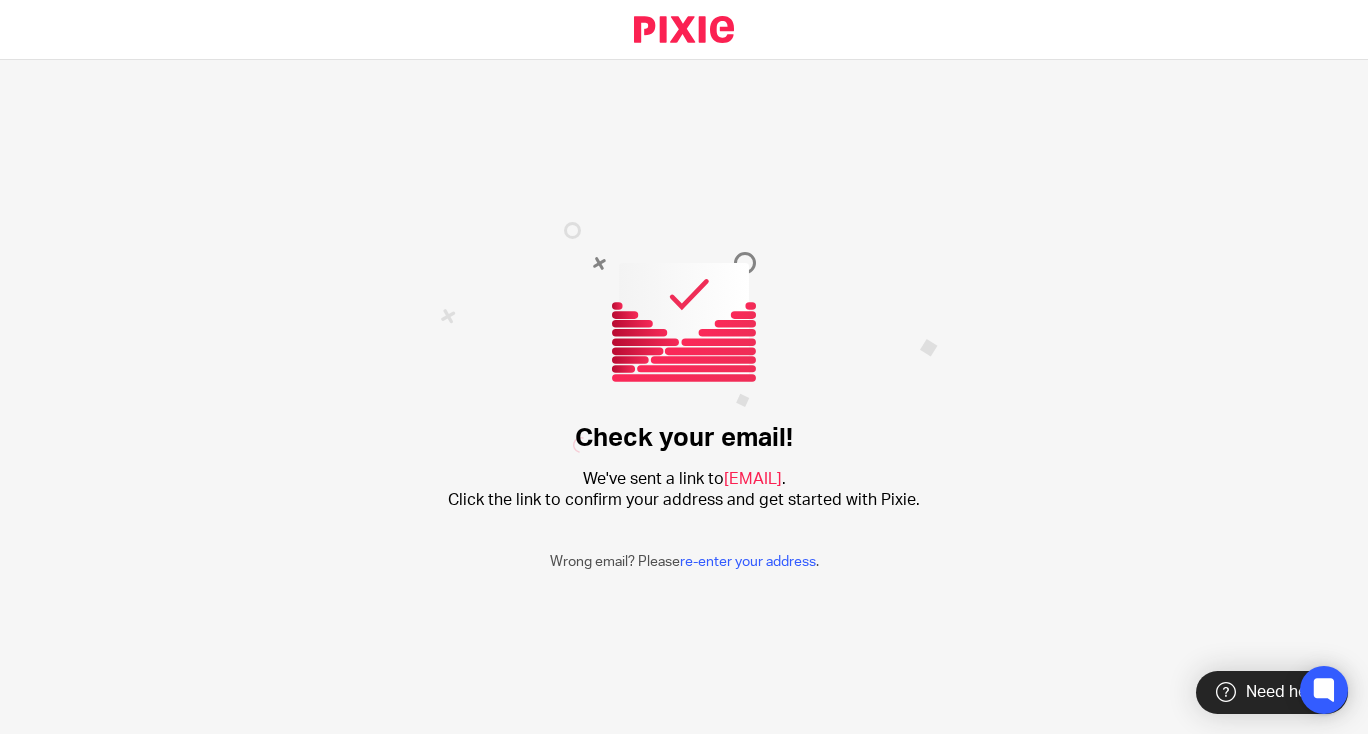 scroll, scrollTop: 0, scrollLeft: 0, axis: both 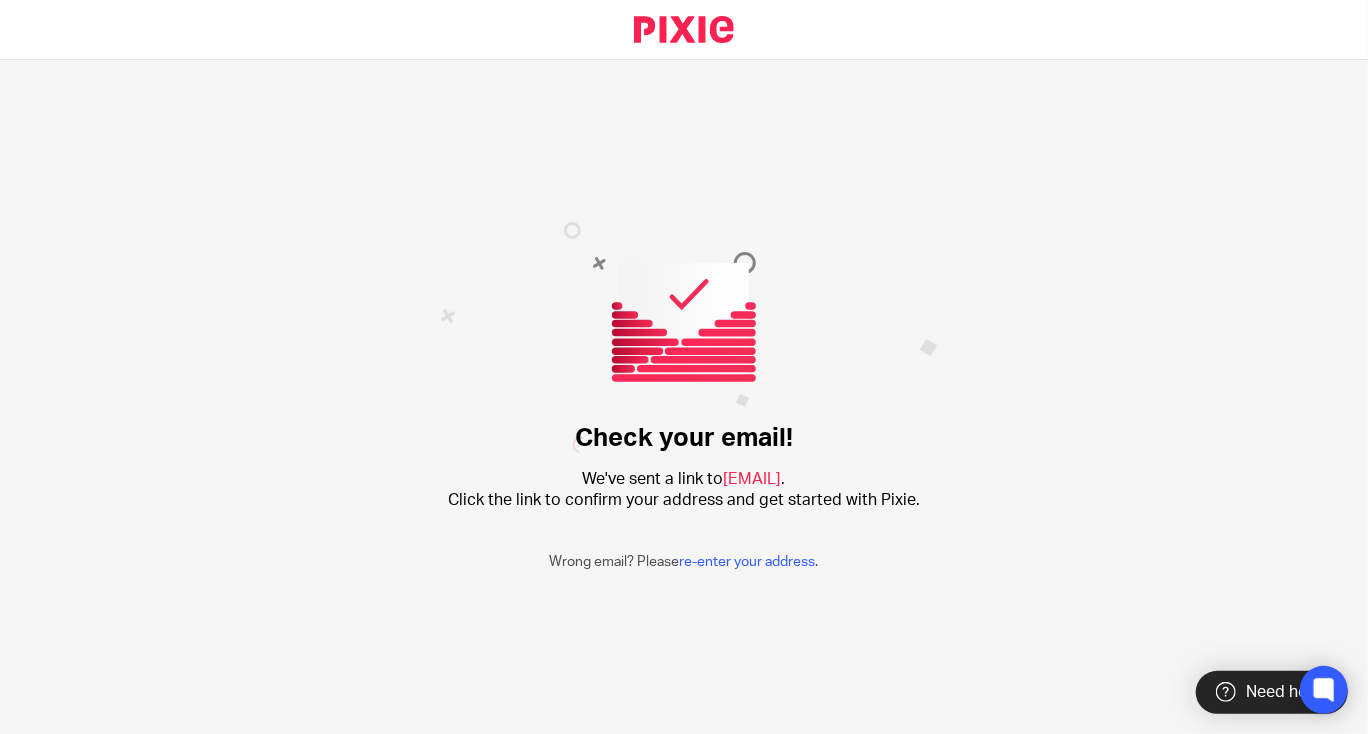 click at bounding box center (689, 337) 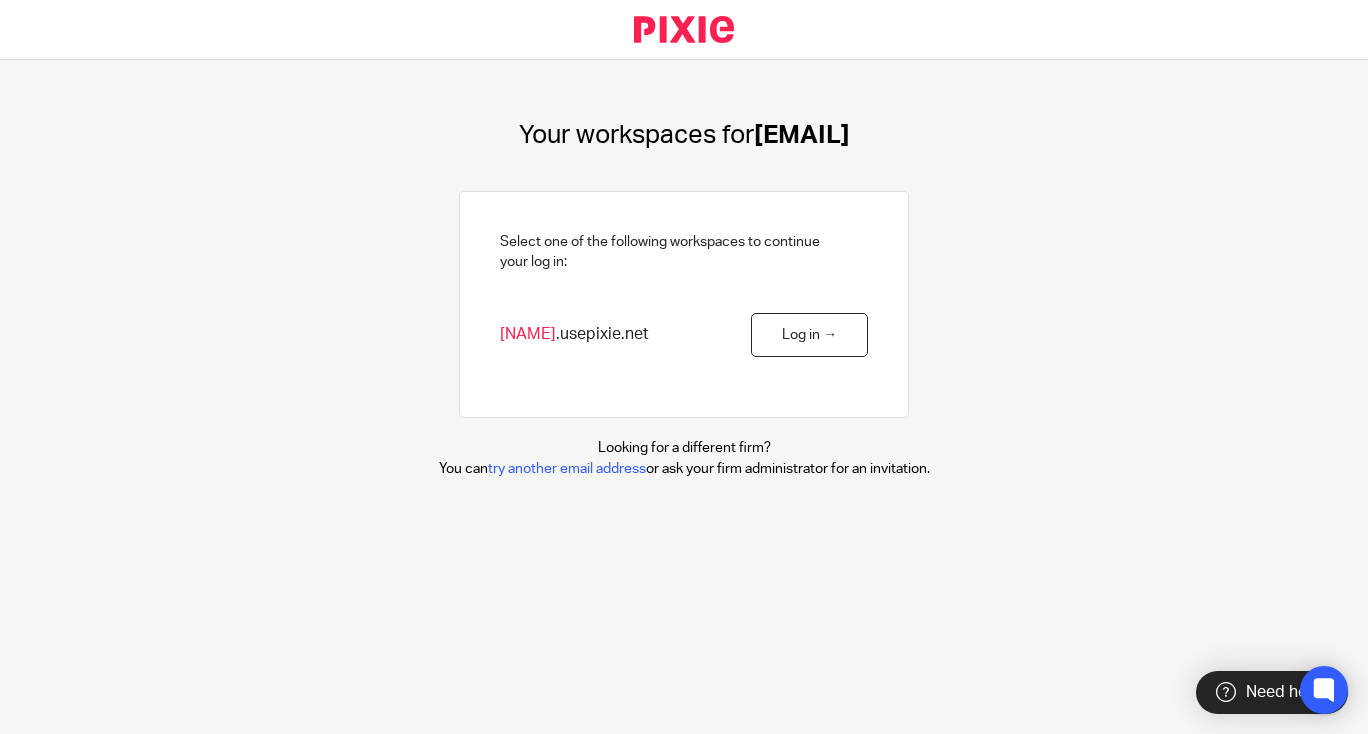 scroll, scrollTop: 0, scrollLeft: 0, axis: both 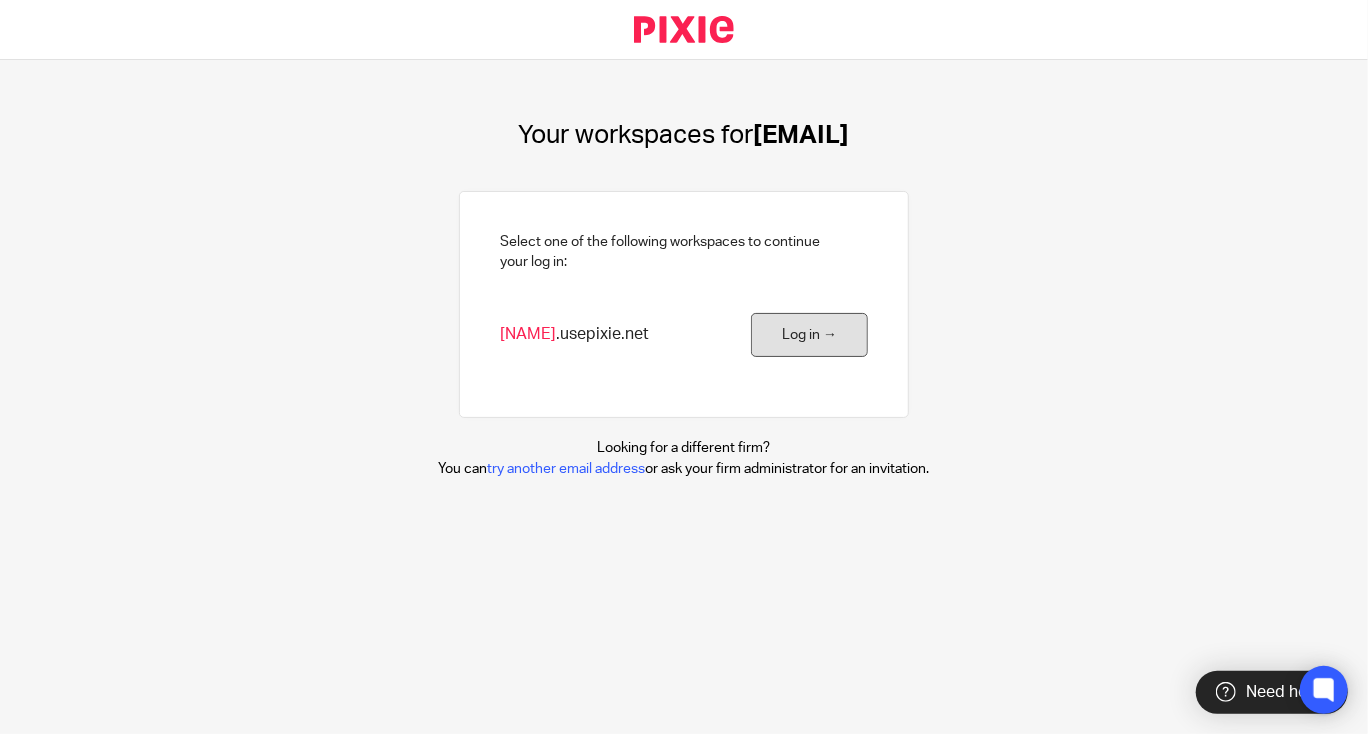click on "Log in →" at bounding box center [809, 335] 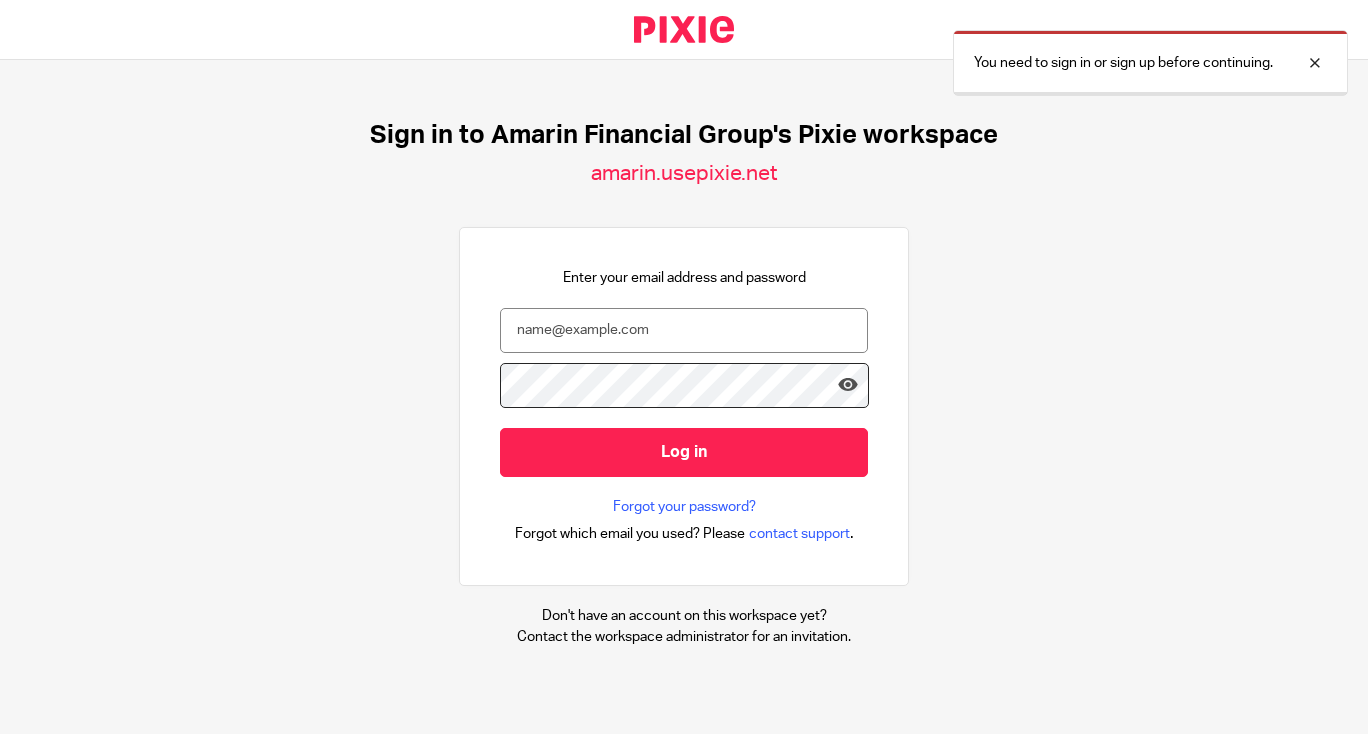 scroll, scrollTop: 0, scrollLeft: 0, axis: both 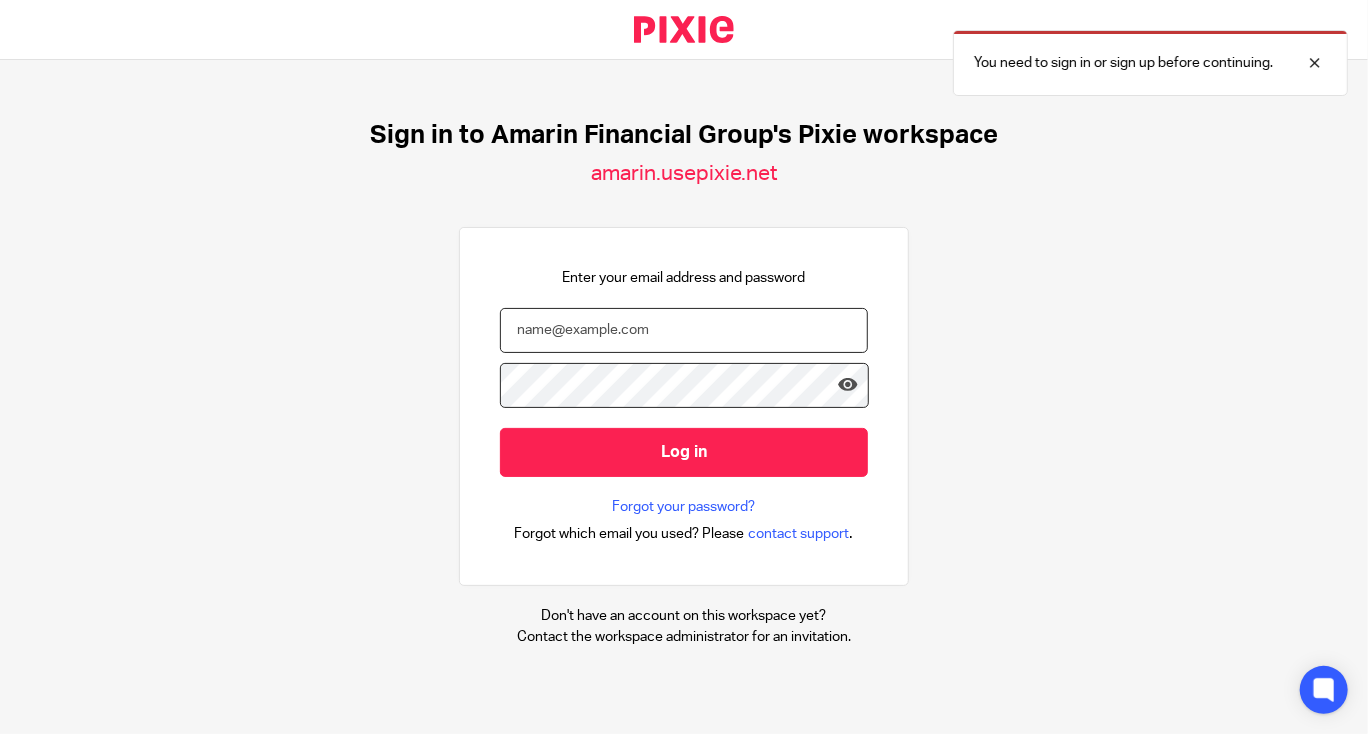 drag, startPoint x: 794, startPoint y: 336, endPoint x: 781, endPoint y: 331, distance: 13.928389 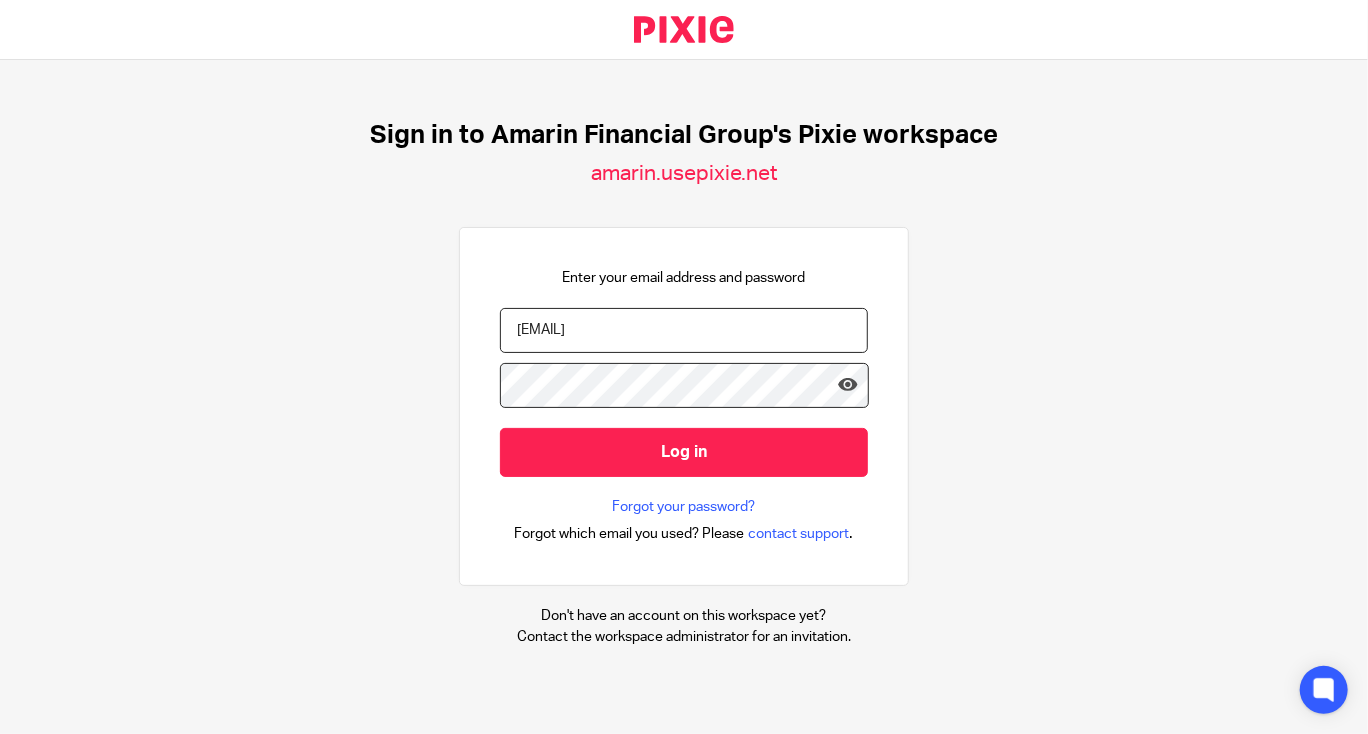 type on "[EMAIL]" 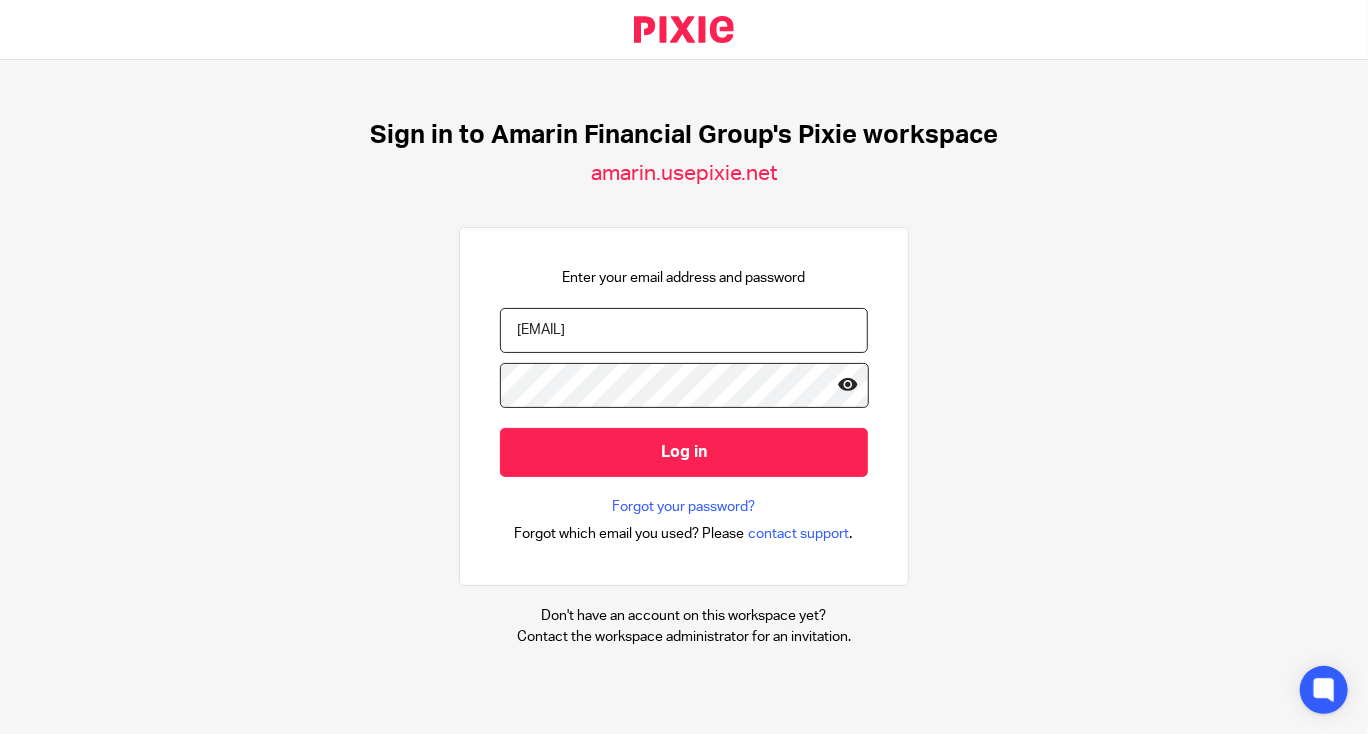 click at bounding box center [848, 385] 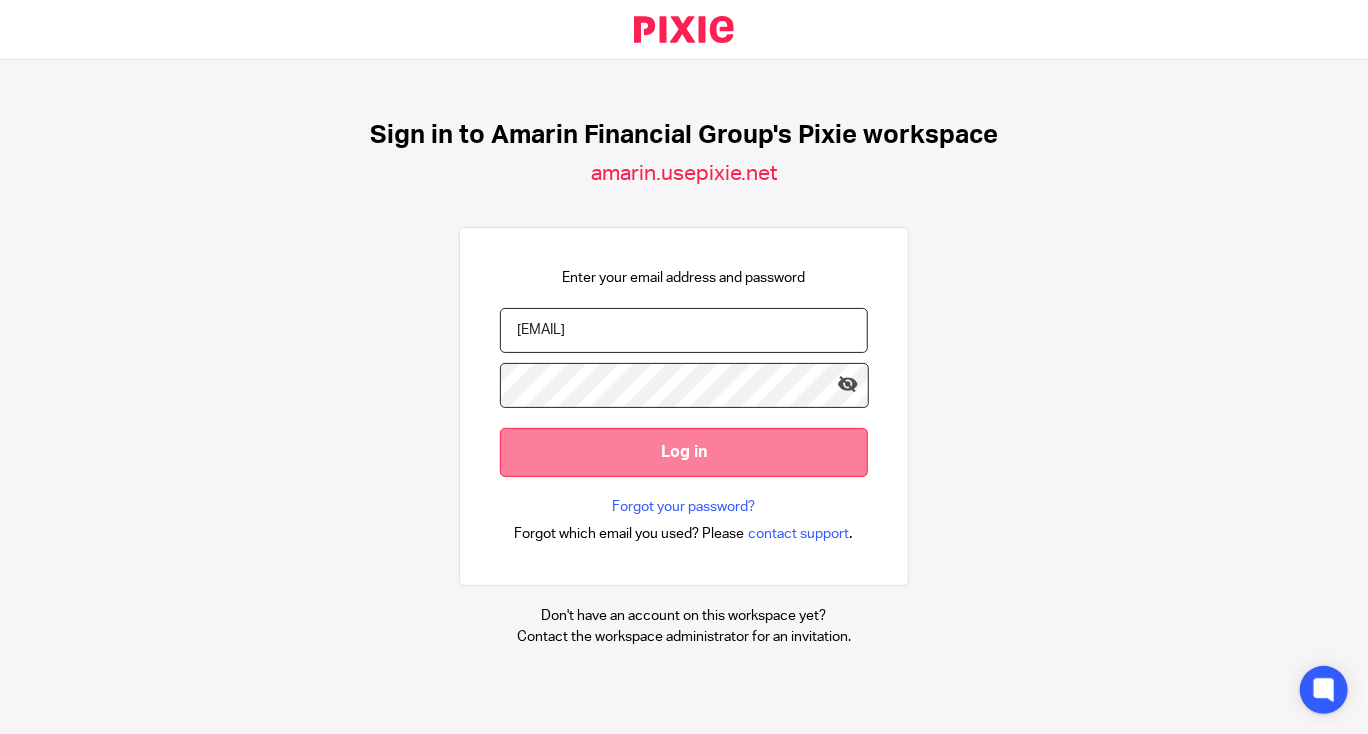 click on "Log in" at bounding box center [684, 452] 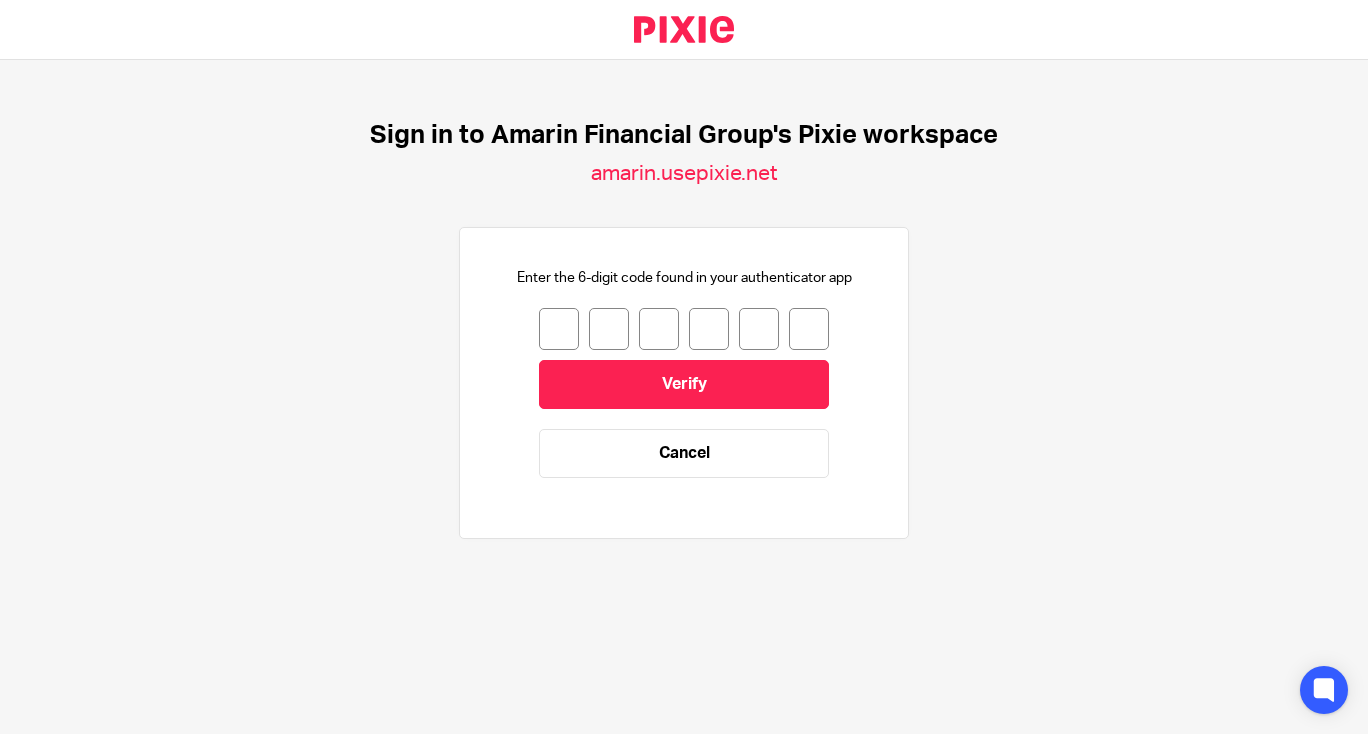 scroll, scrollTop: 0, scrollLeft: 0, axis: both 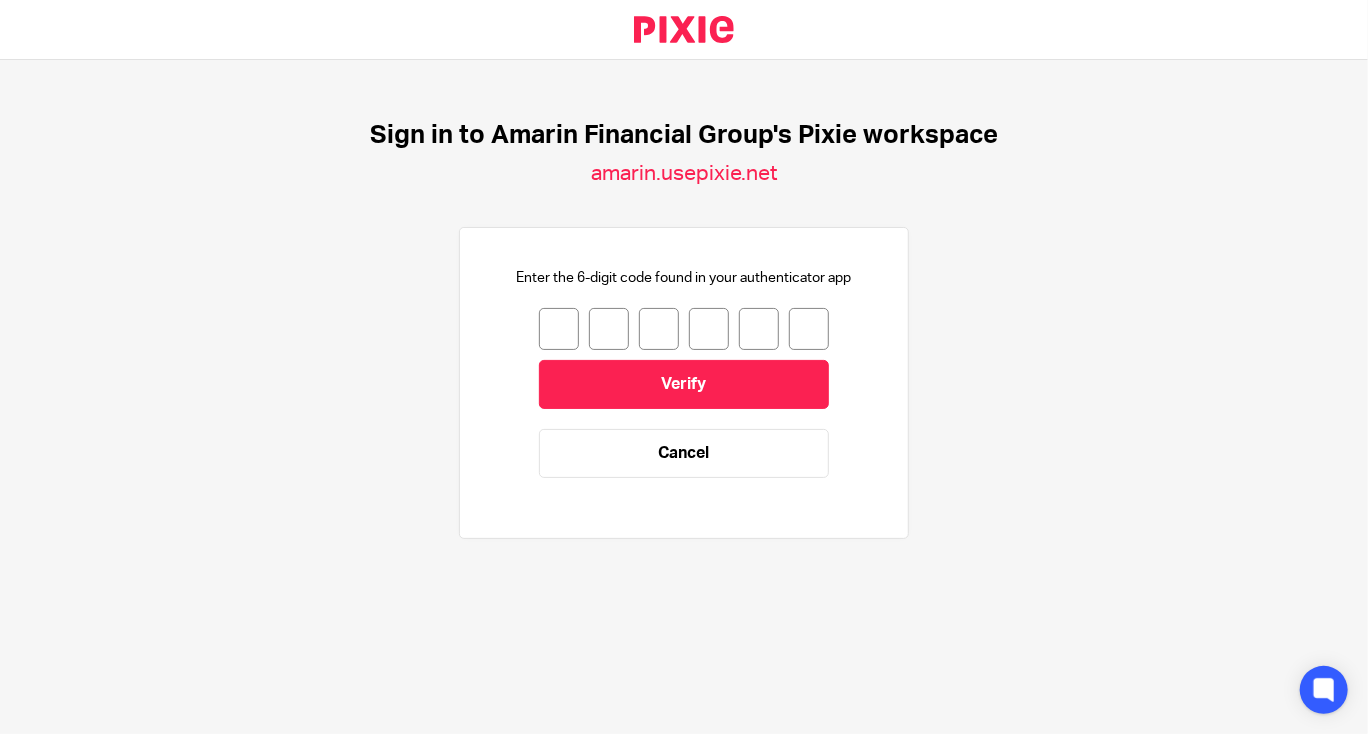 click at bounding box center [559, 329] 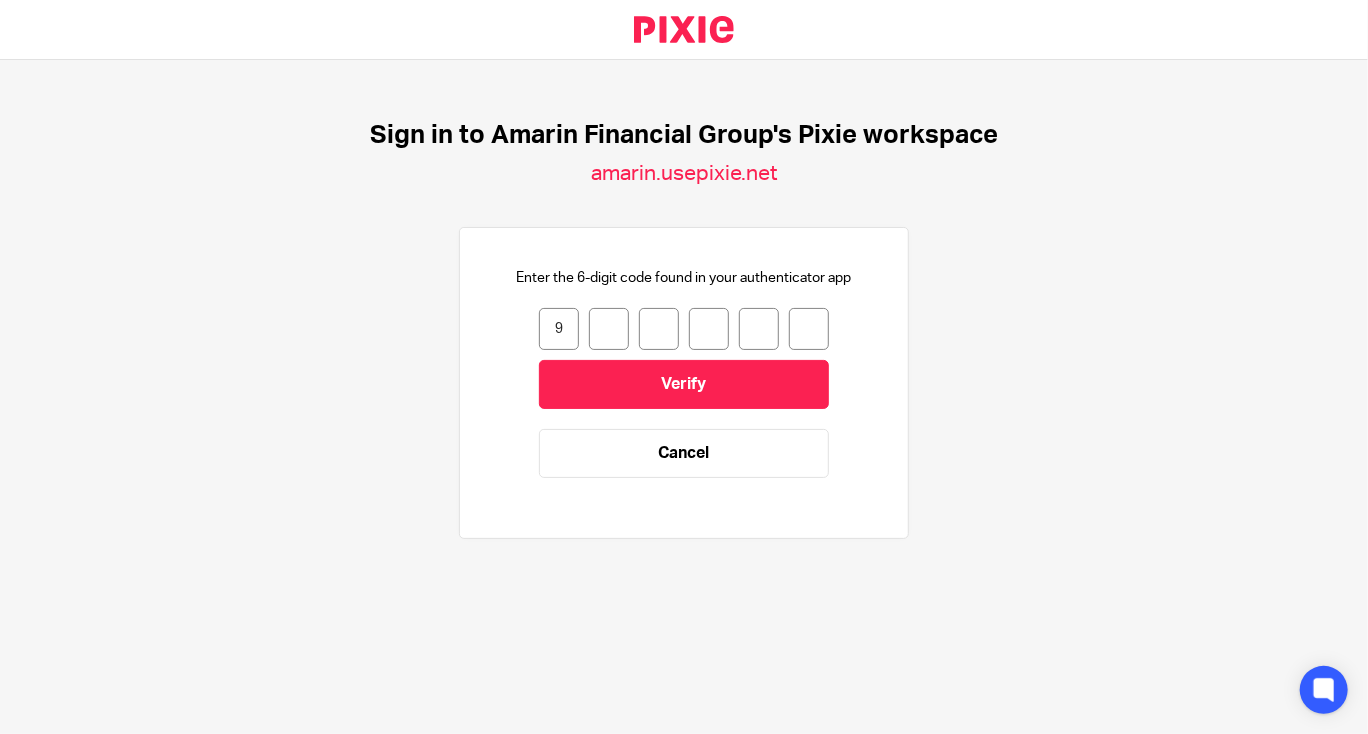 type on "7" 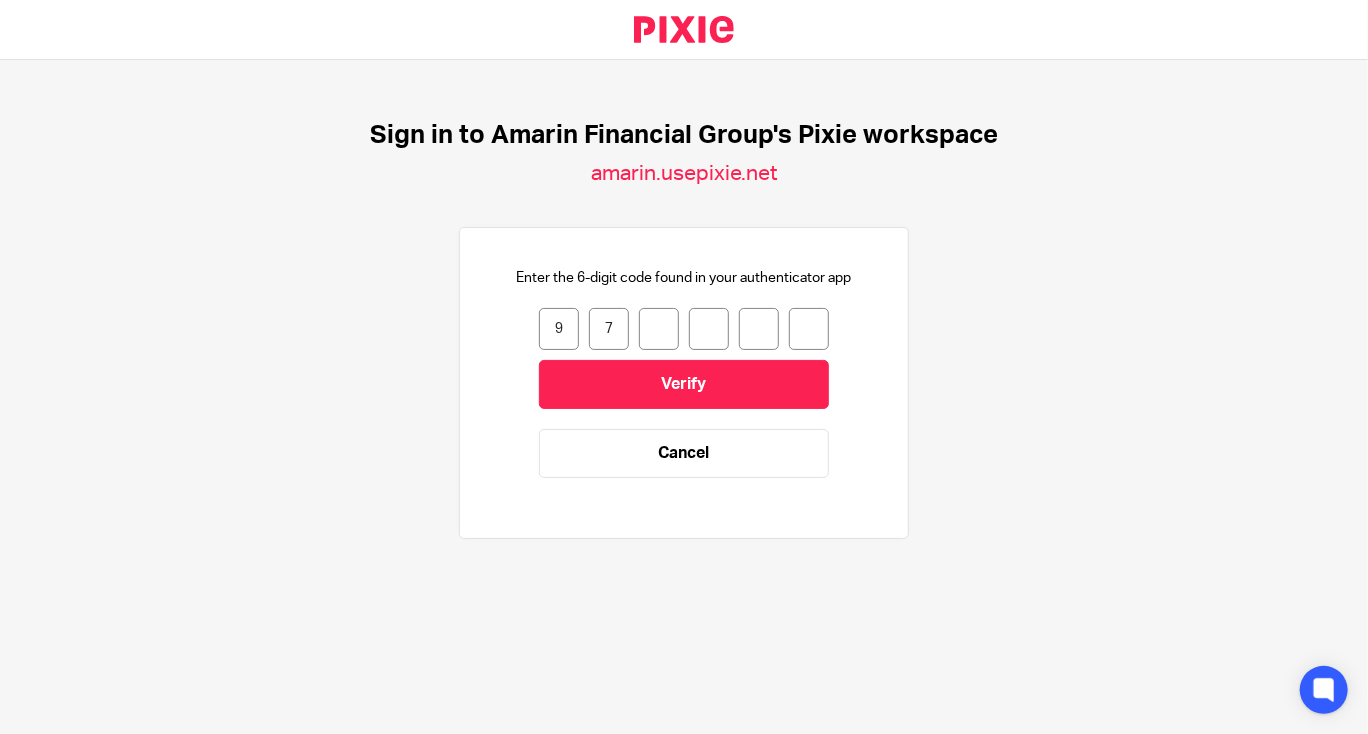 type on "8" 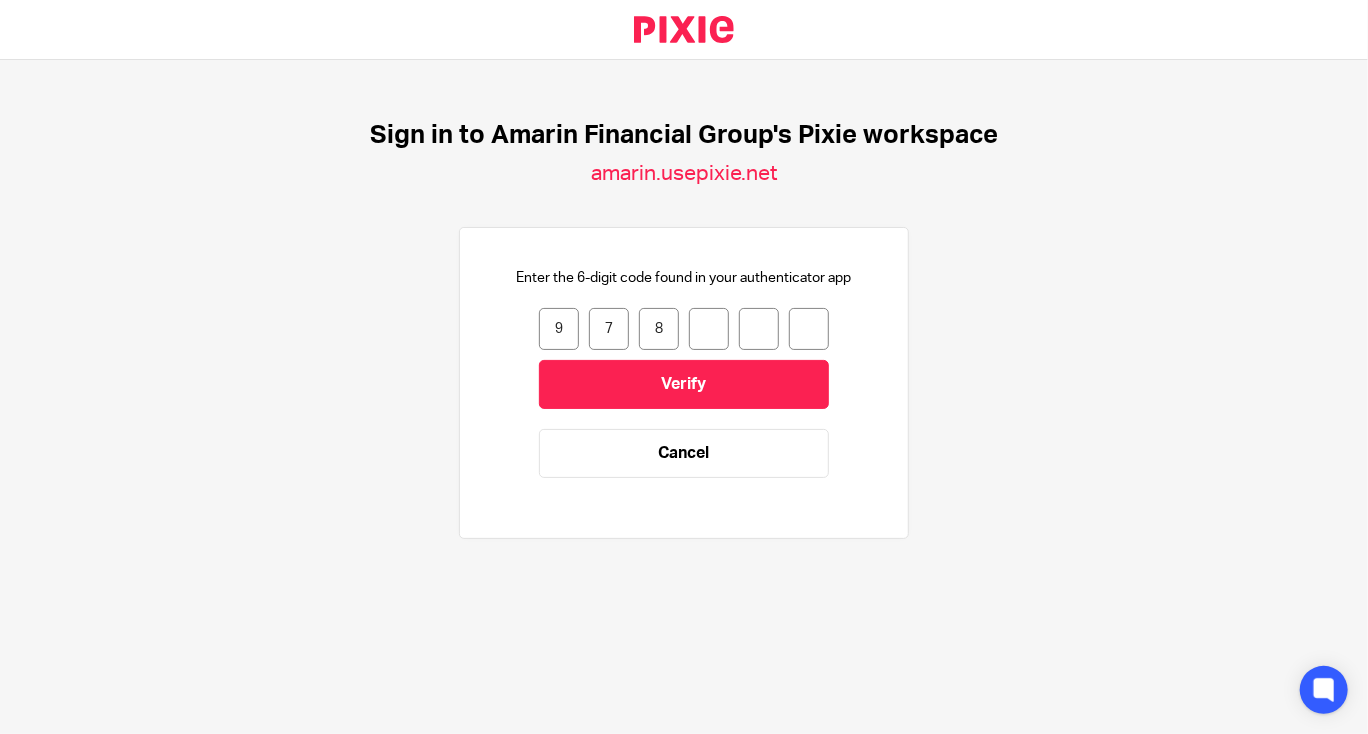 type on "1" 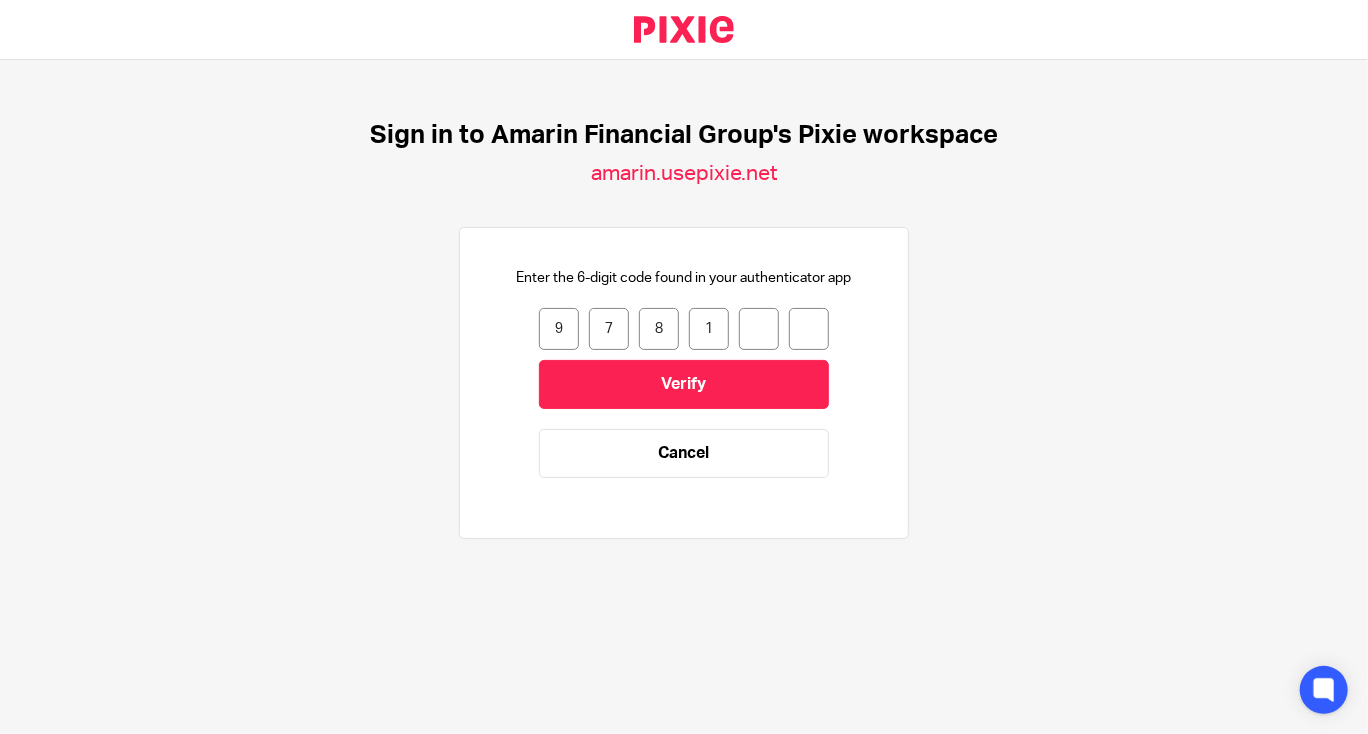 type on "7" 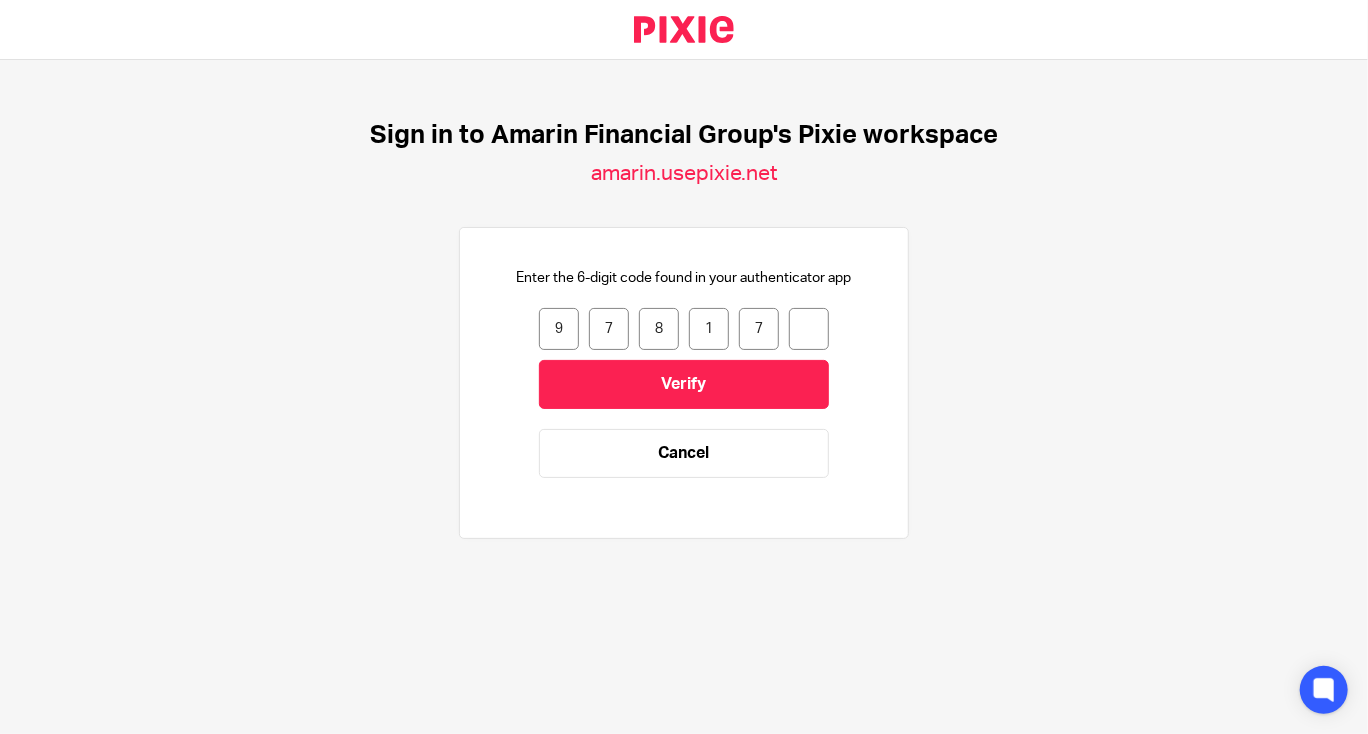 type on "6" 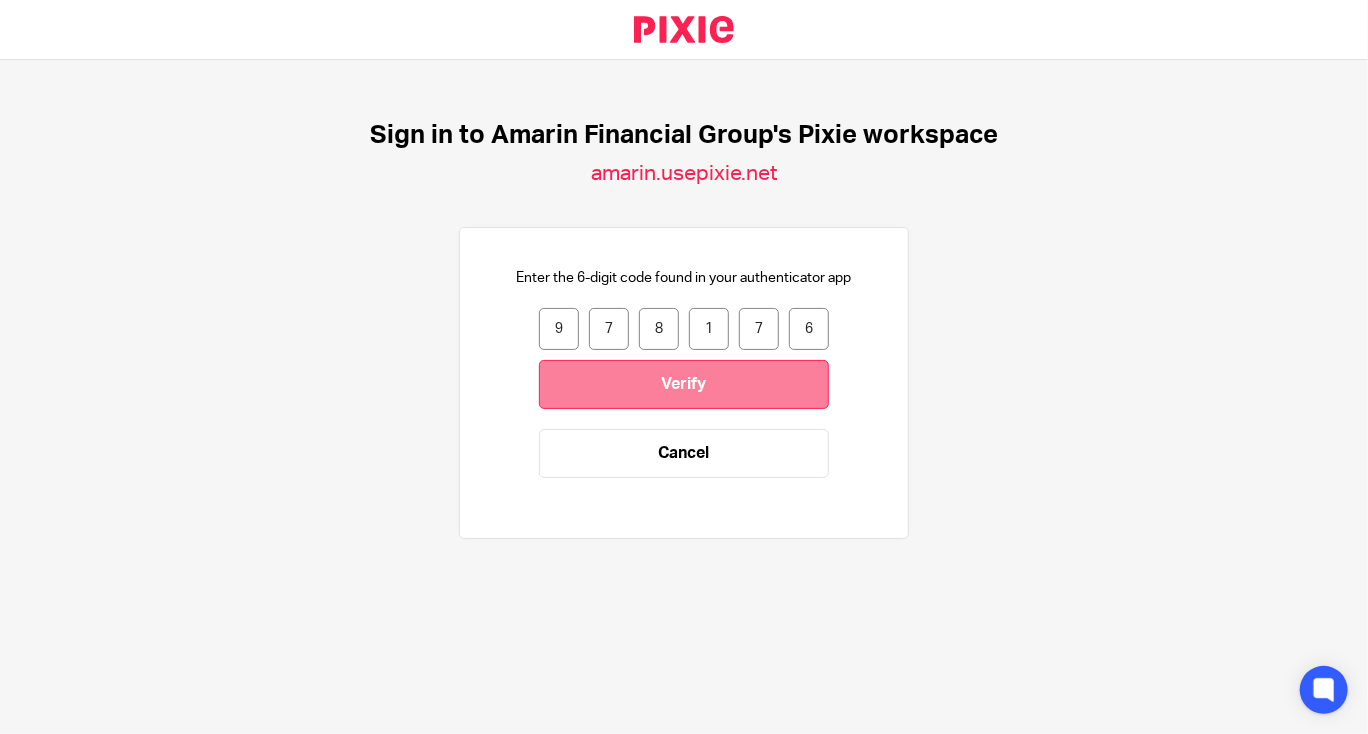 click on "Verify" at bounding box center [684, 384] 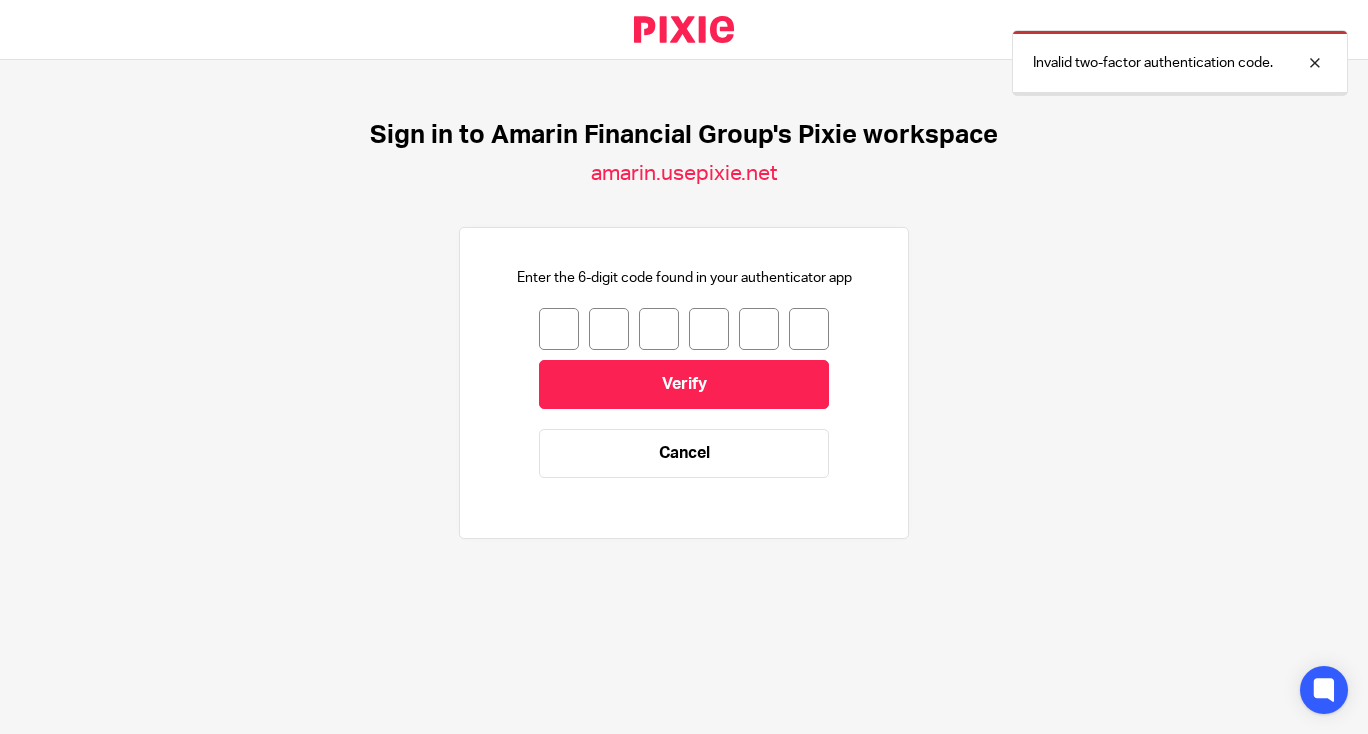 scroll, scrollTop: 0, scrollLeft: 0, axis: both 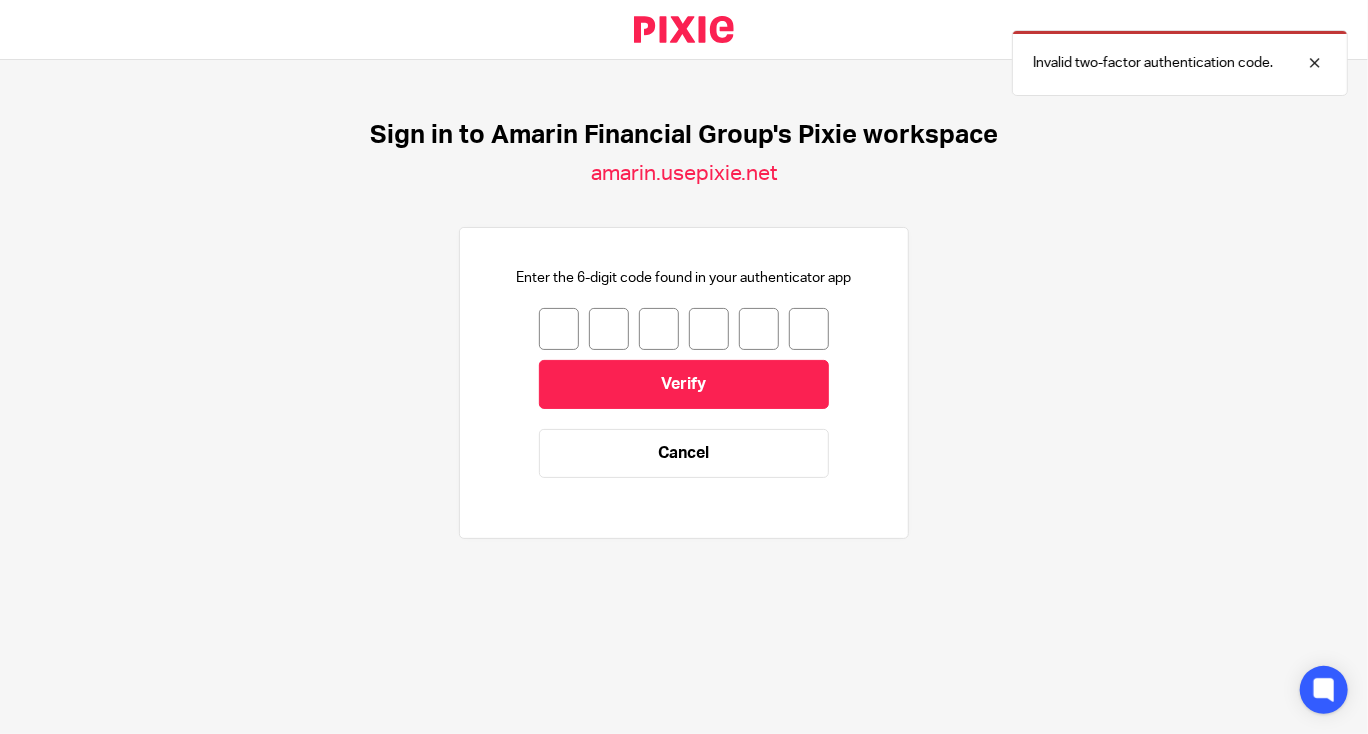 click at bounding box center [559, 329] 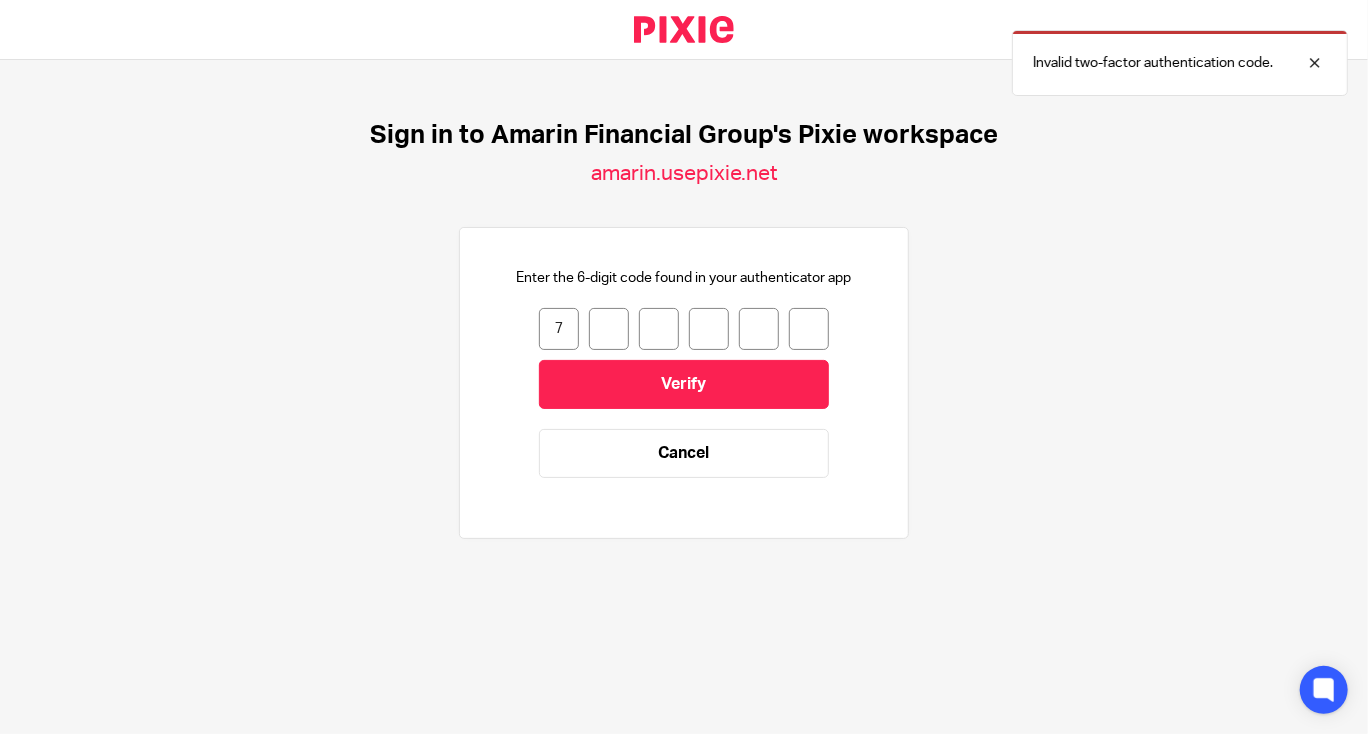 type on "1" 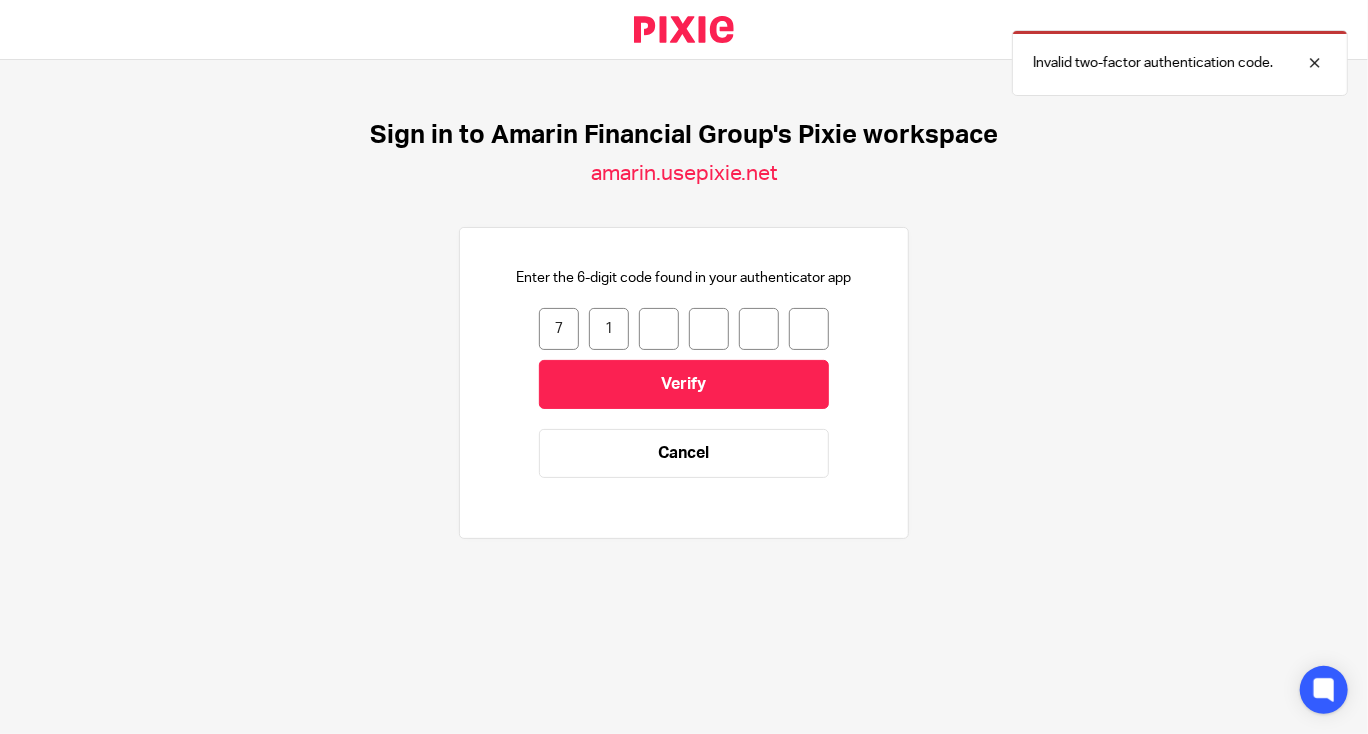 type on "4" 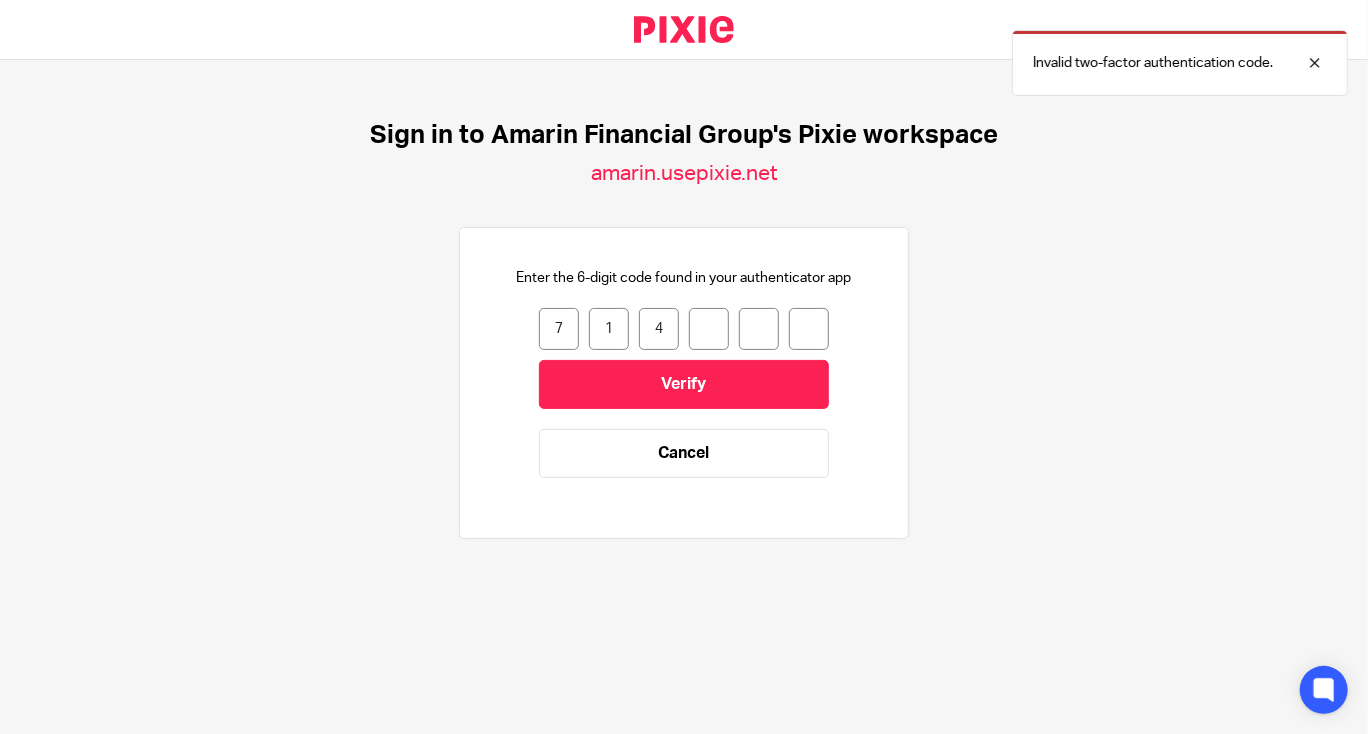 type on "8" 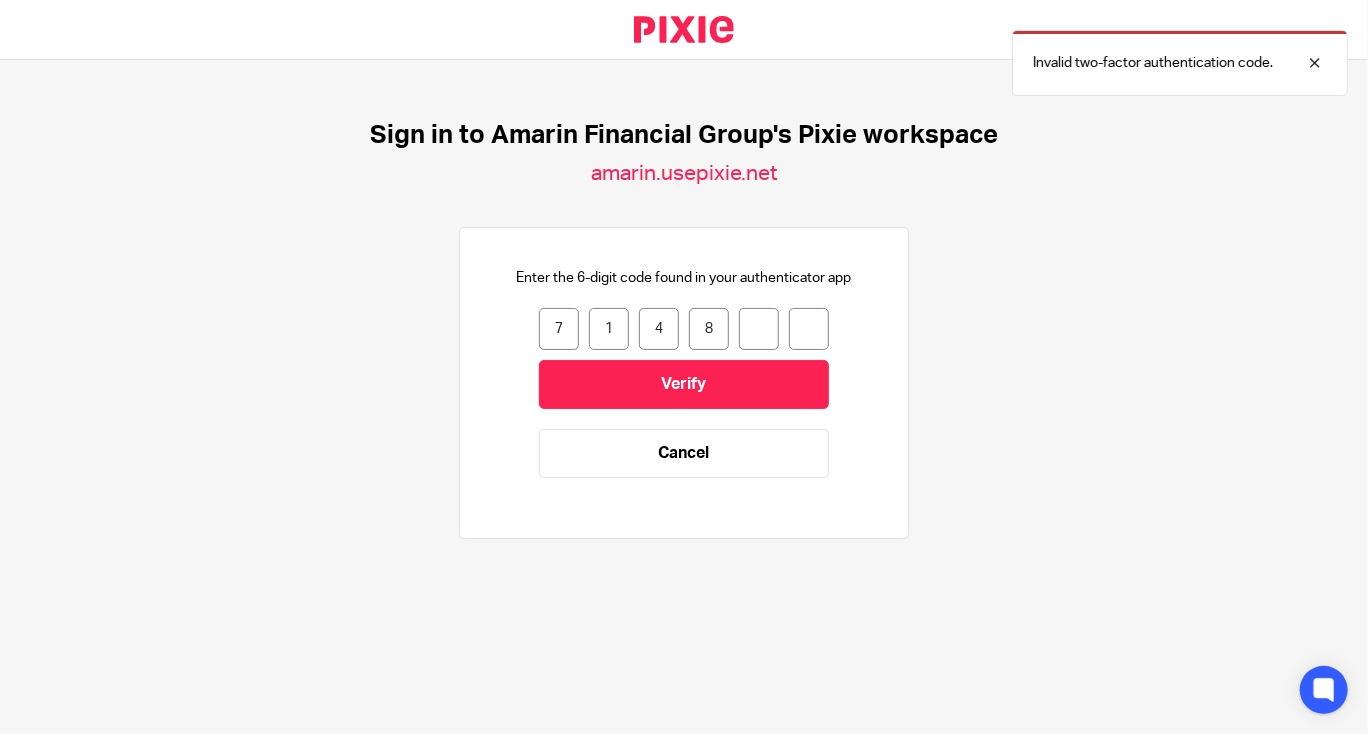 type on "2" 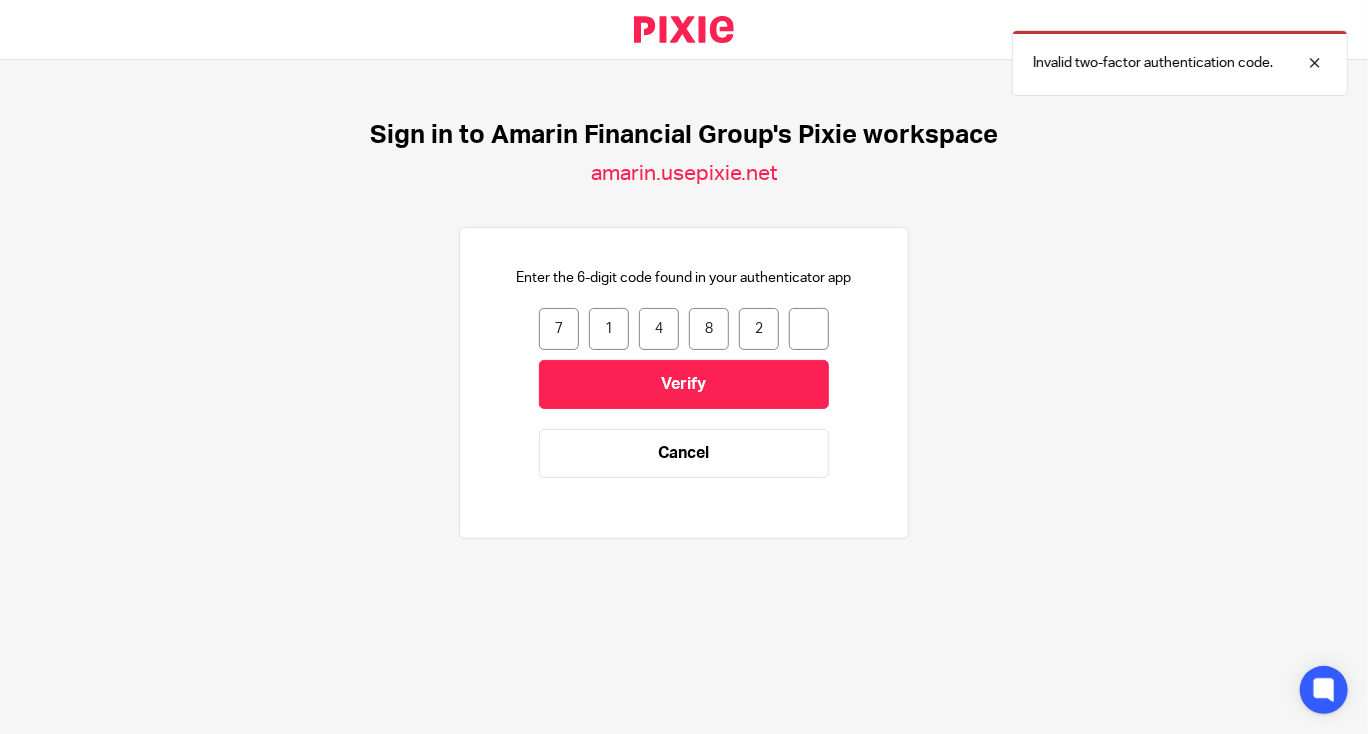 type on "9" 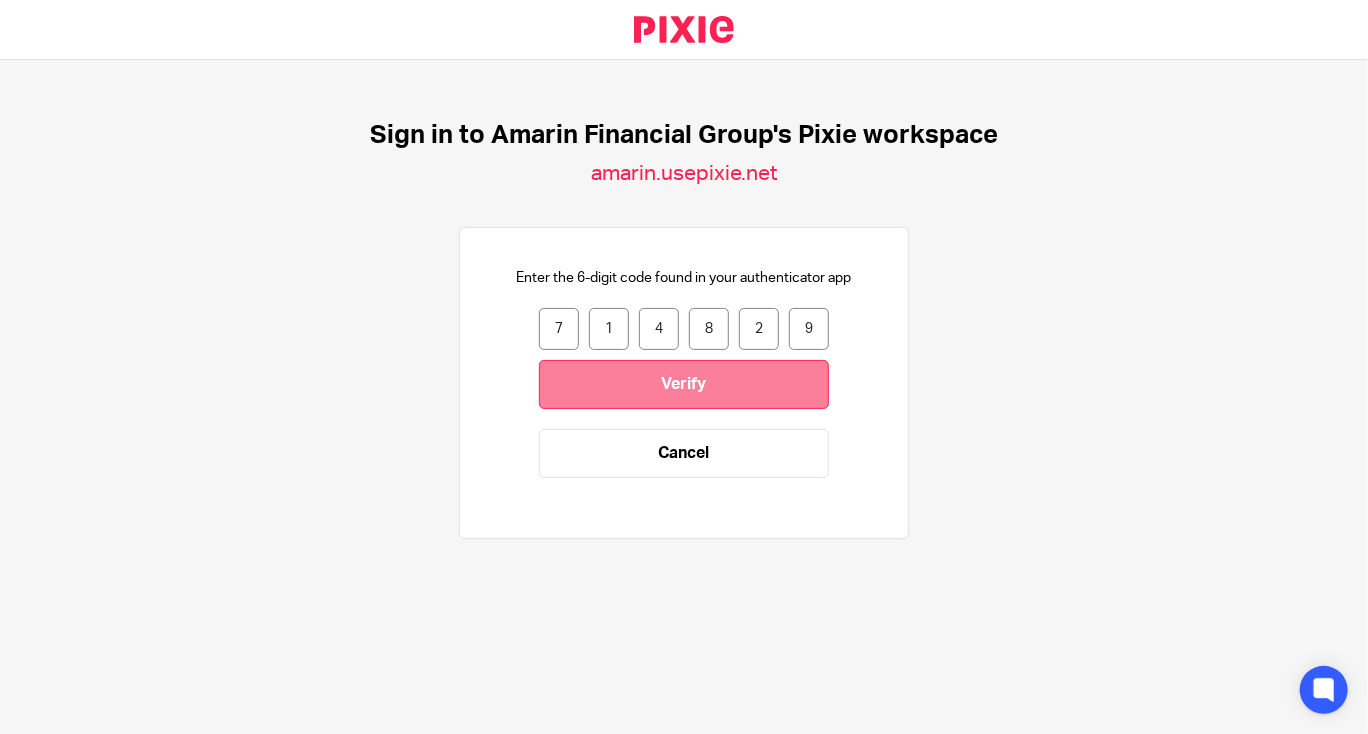 click on "Verify" at bounding box center (684, 384) 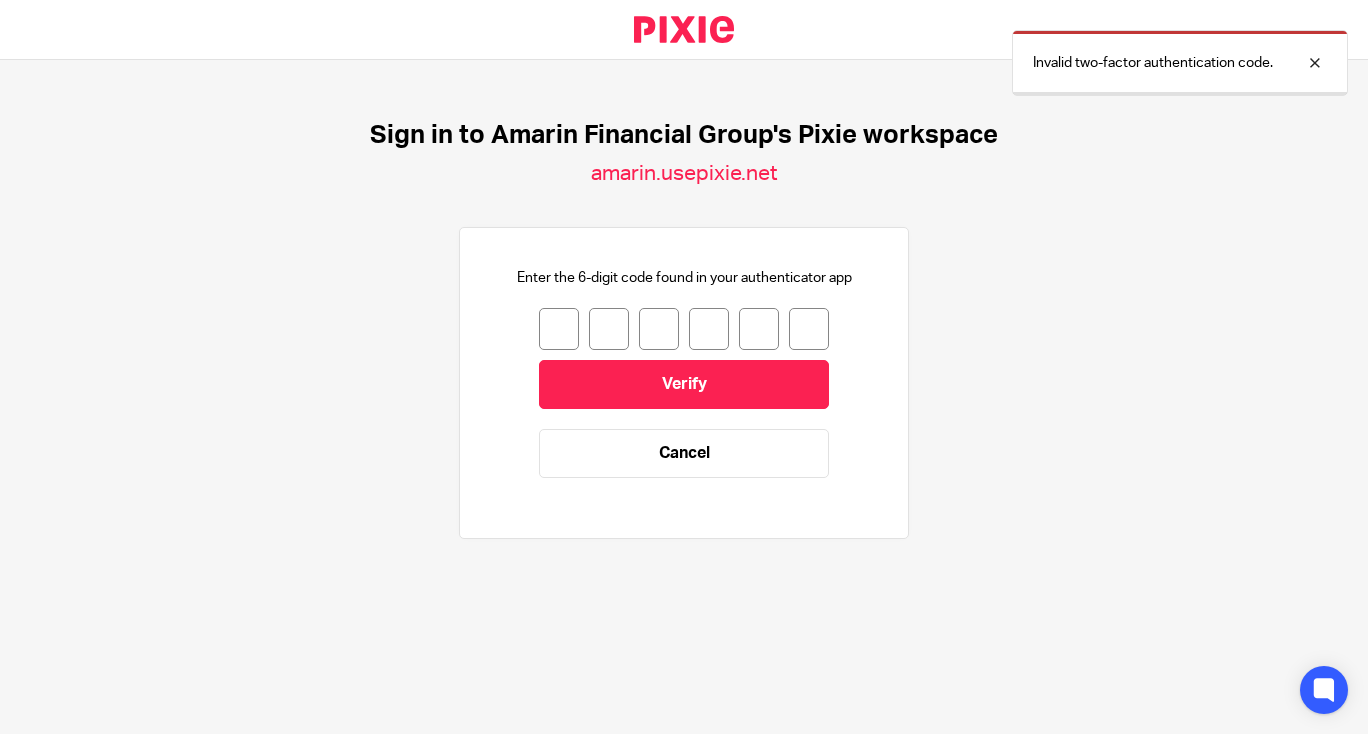 scroll, scrollTop: 0, scrollLeft: 0, axis: both 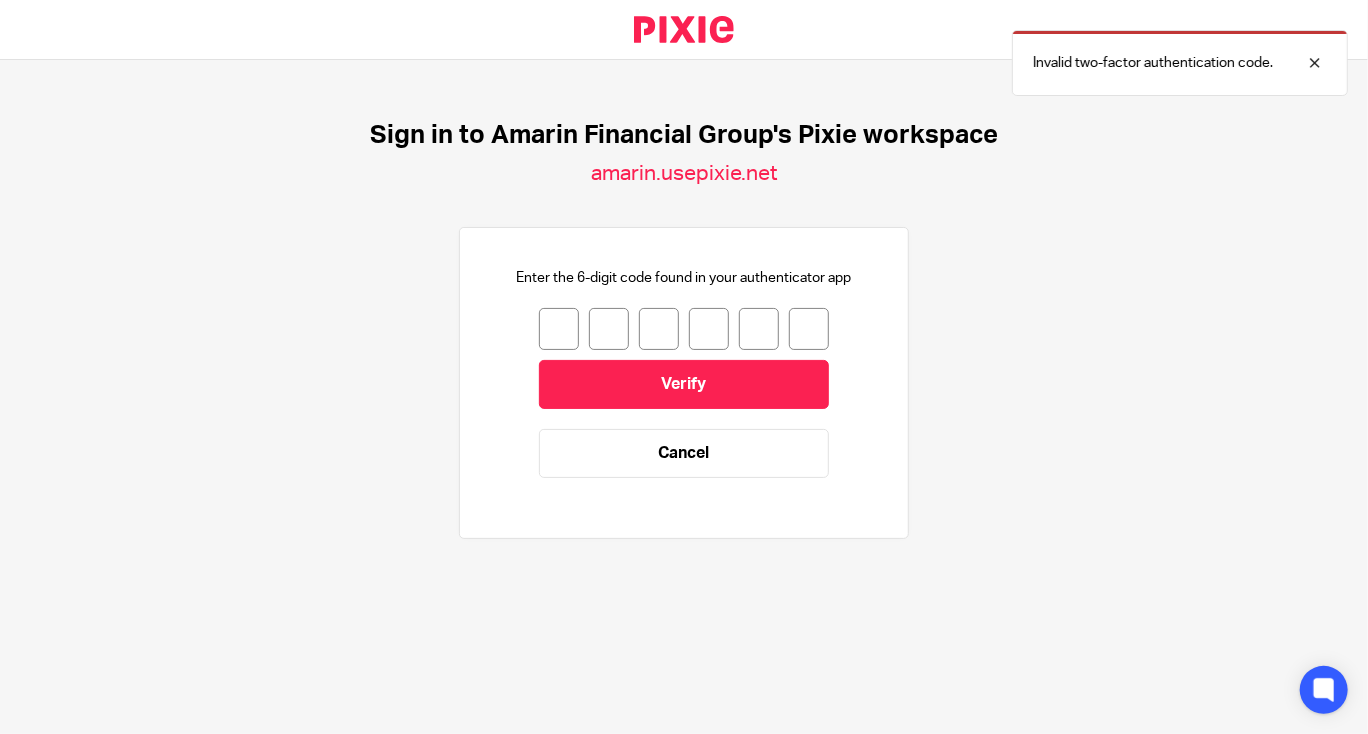 click at bounding box center [559, 329] 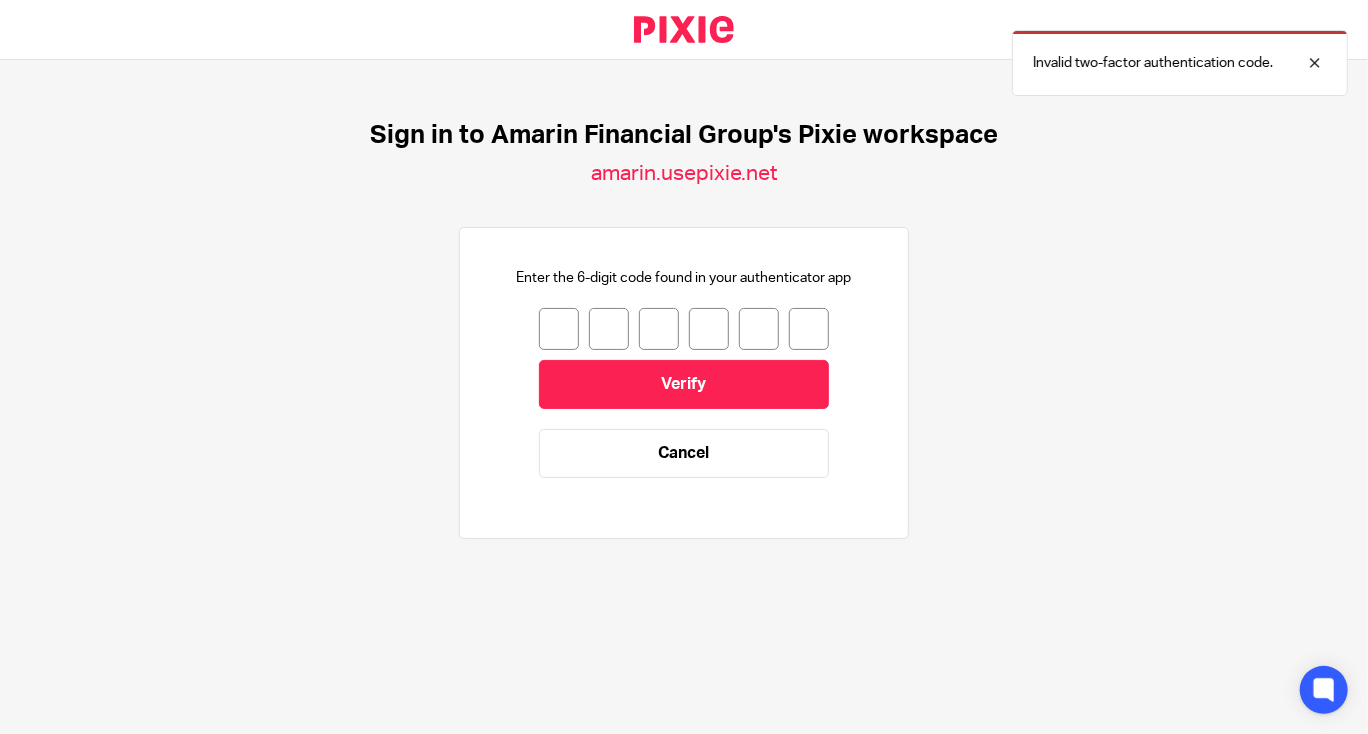 type on "9" 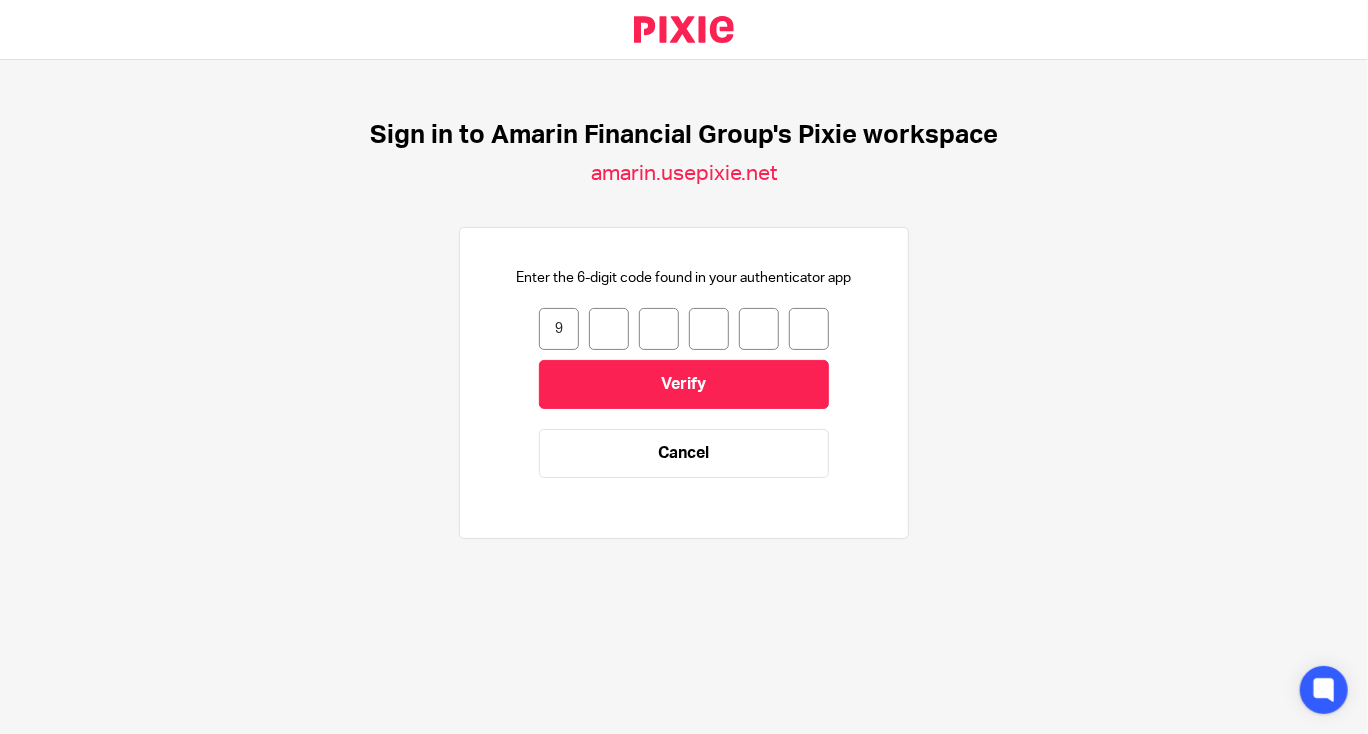 type on "2" 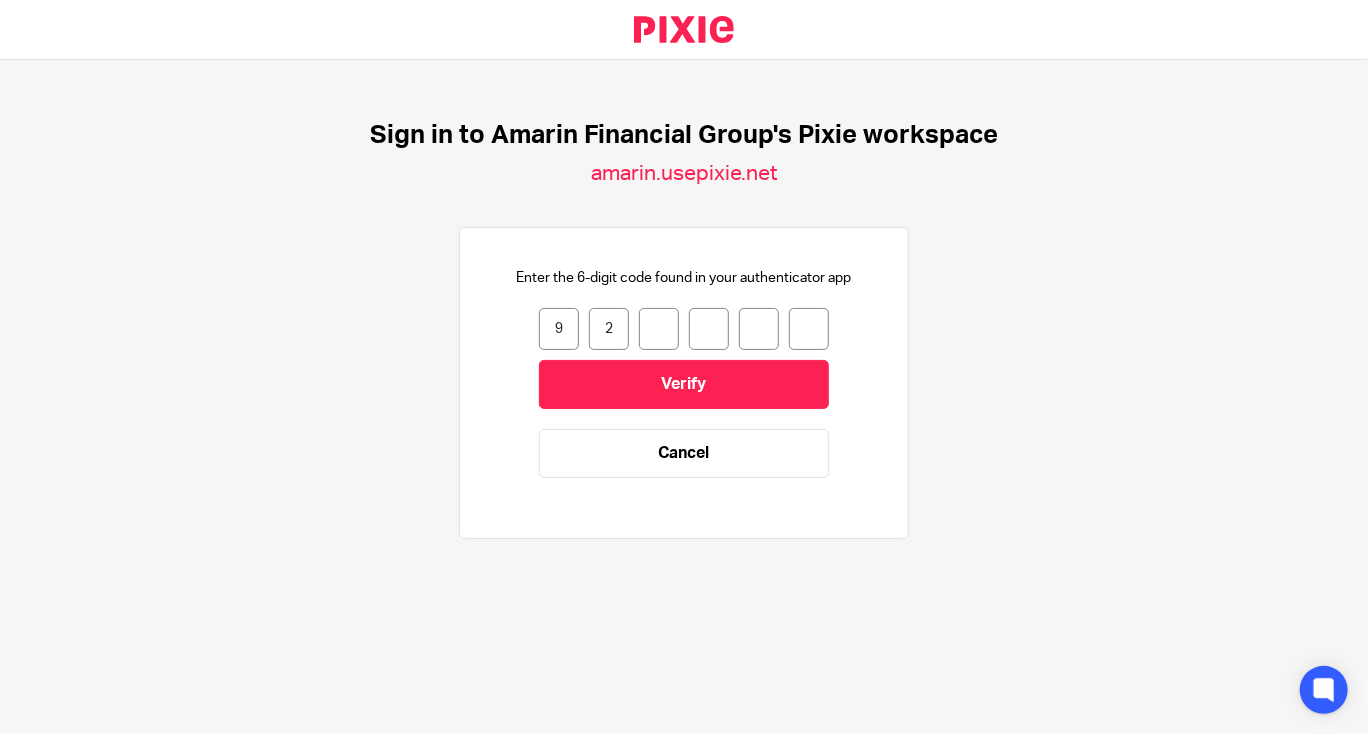 type on "2" 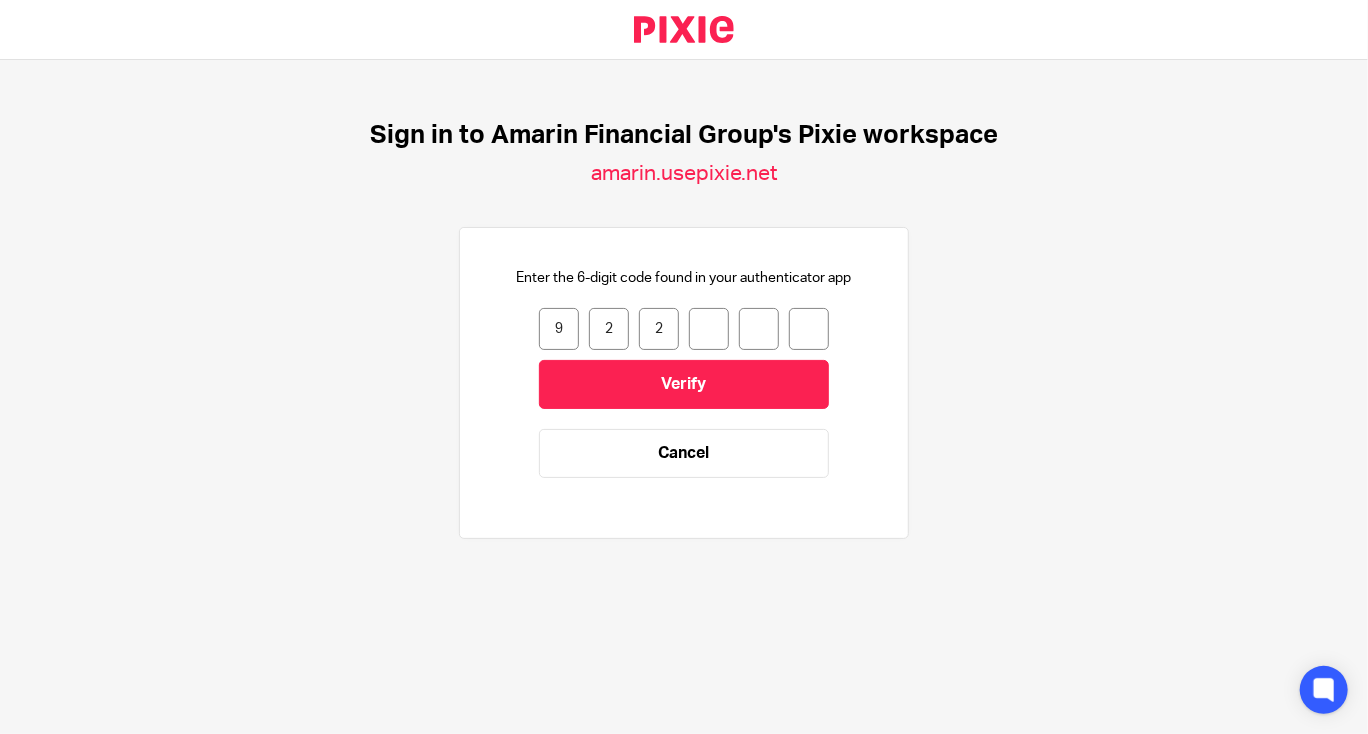 type on "3" 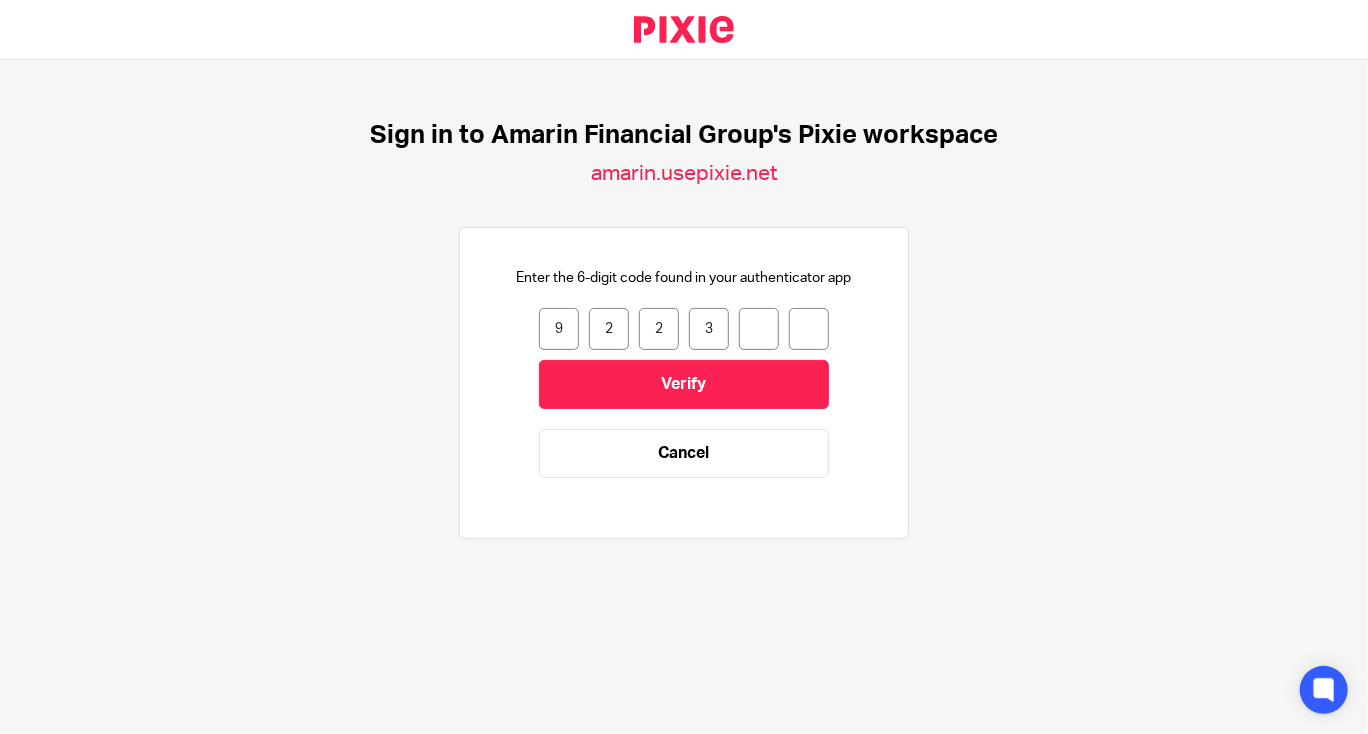 type on "8" 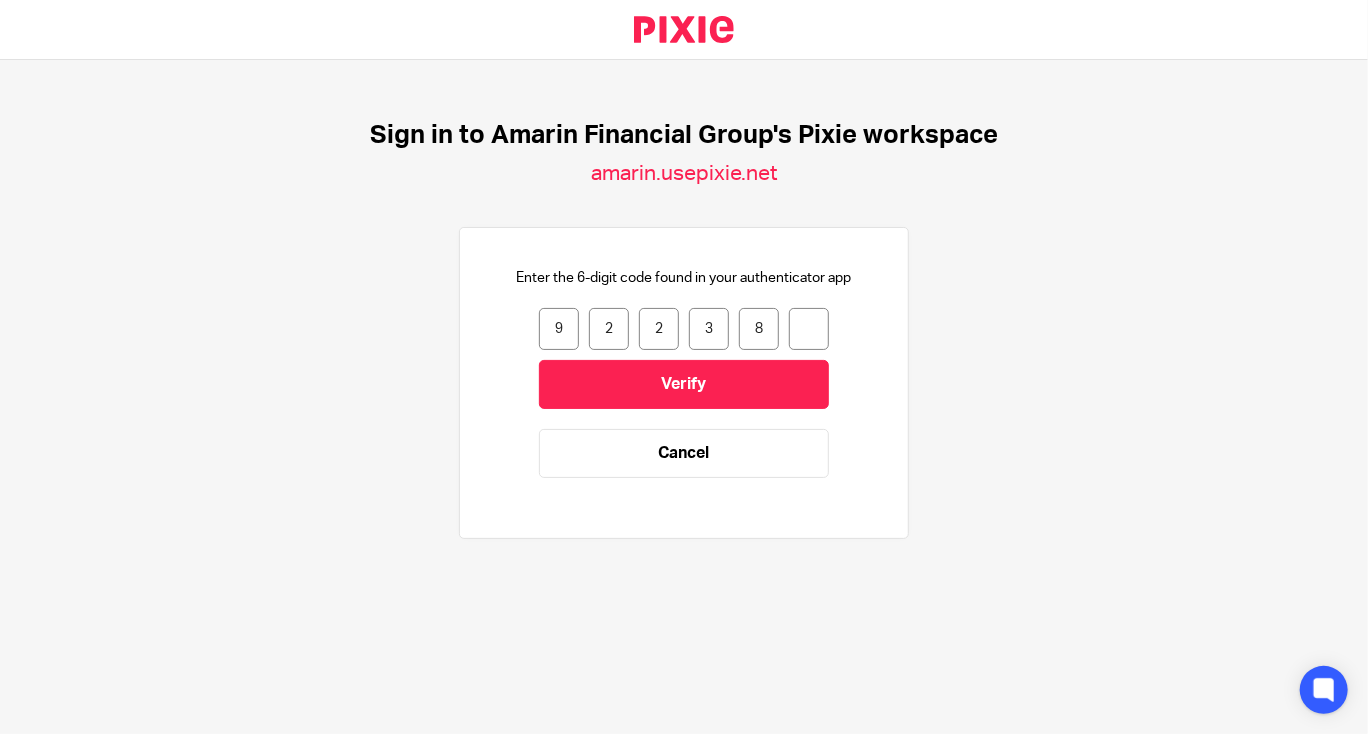 type on "8" 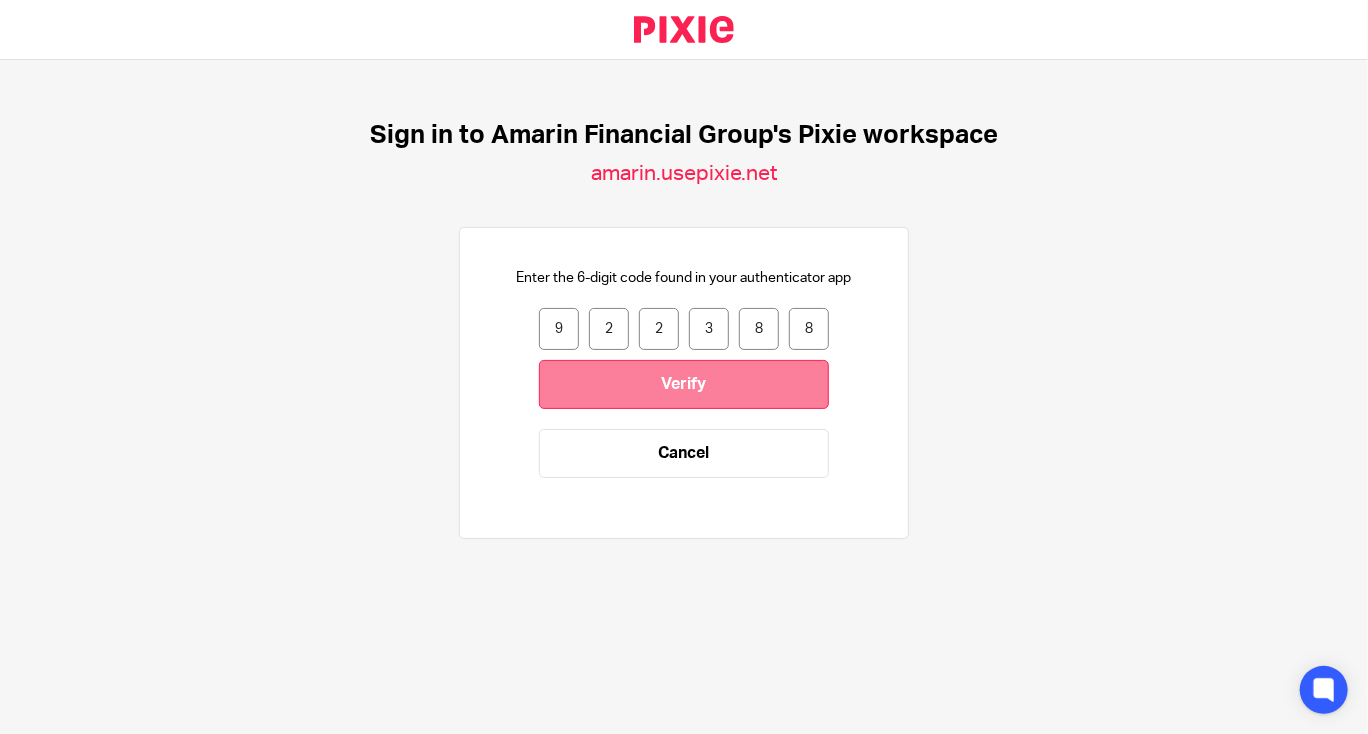 click on "Verify" at bounding box center [684, 384] 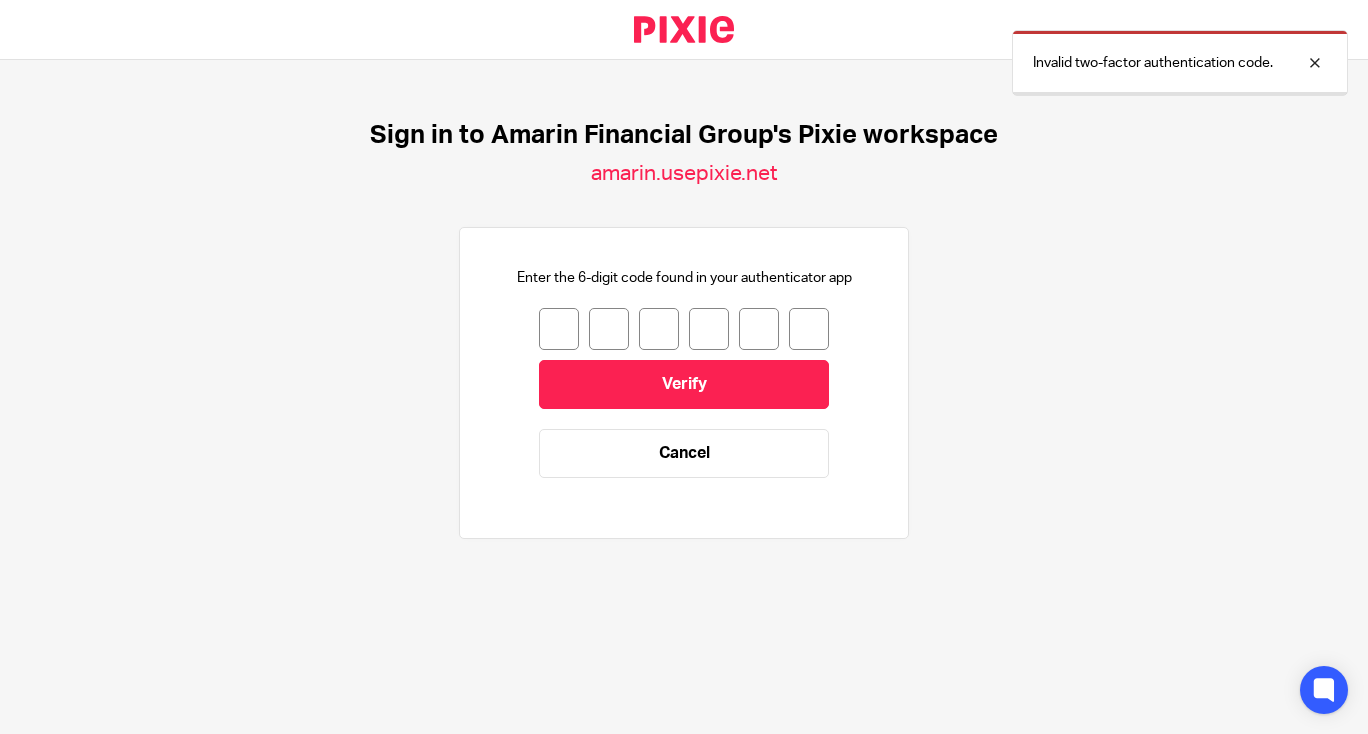 scroll, scrollTop: 0, scrollLeft: 0, axis: both 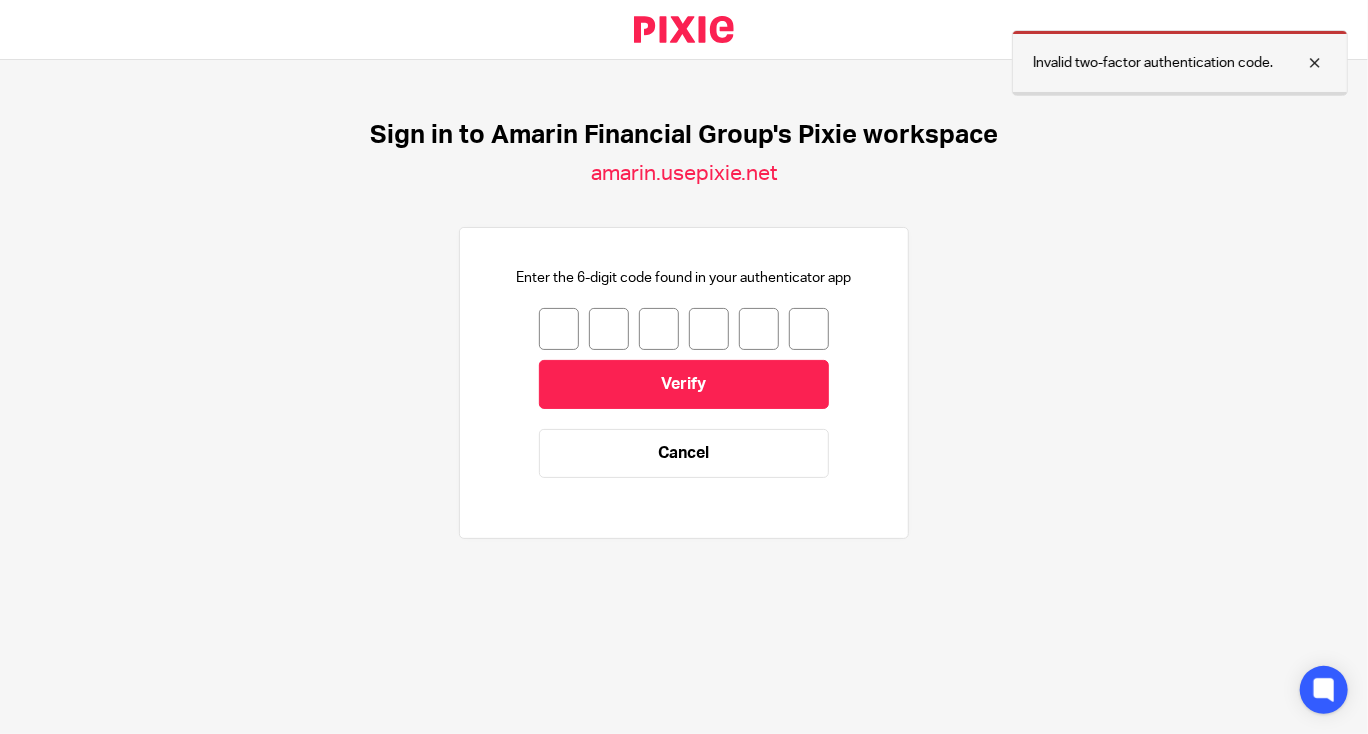 click at bounding box center (1300, 63) 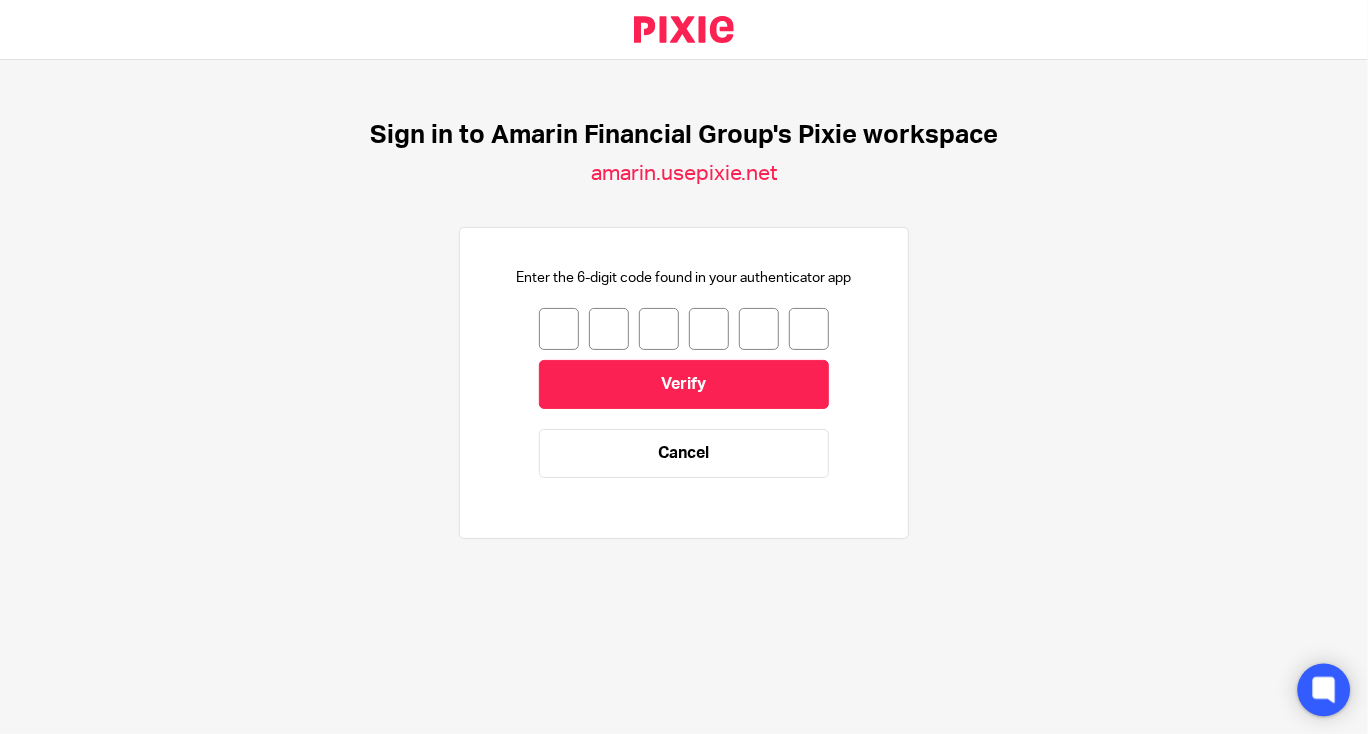 click 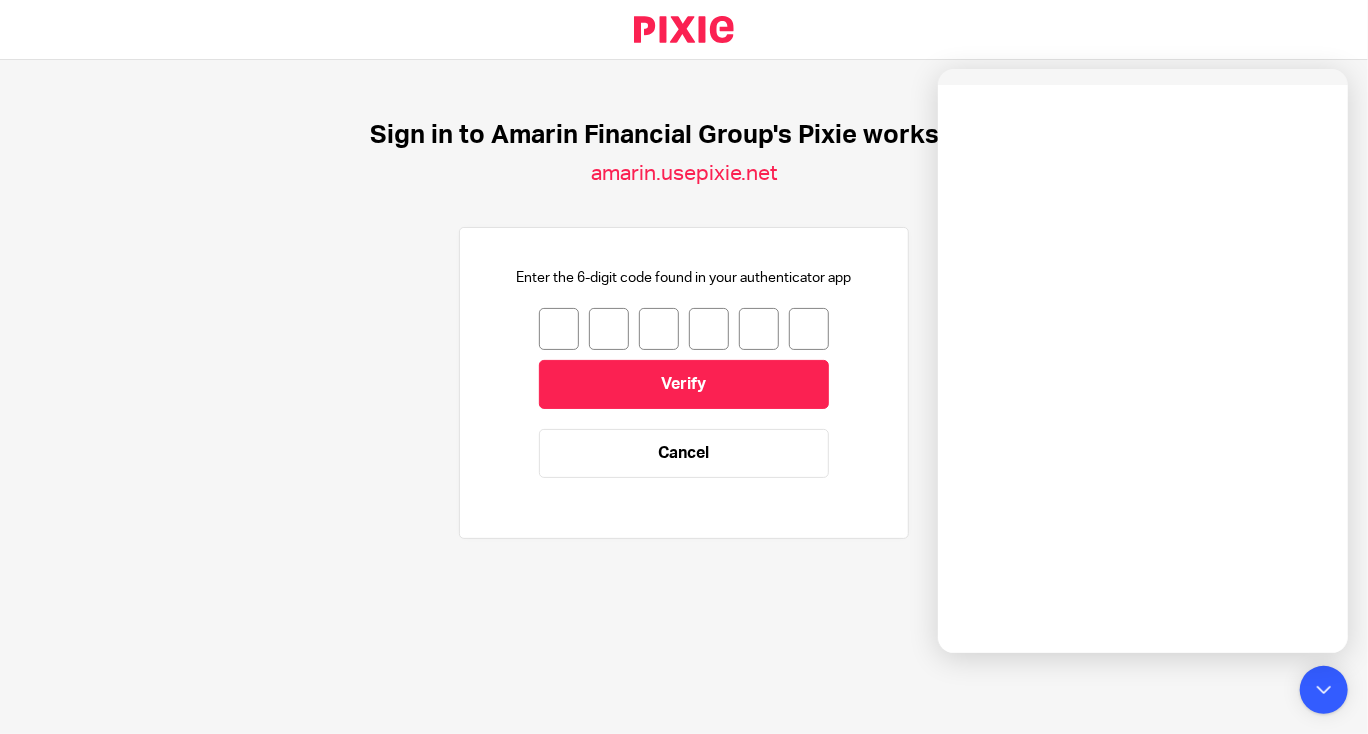 click on "Enter the 6-digit code found in your authenticator app
Verify   Cancel" at bounding box center [684, 383] 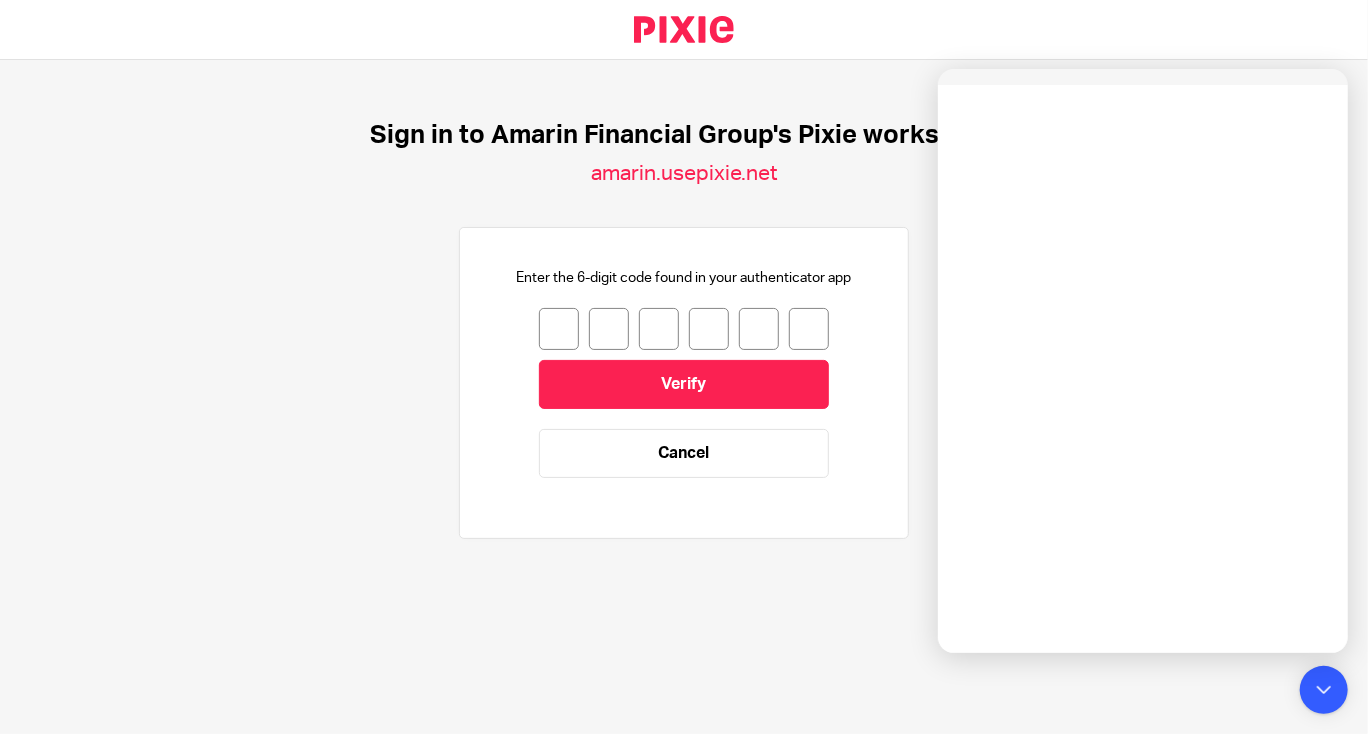 click at bounding box center (559, 329) 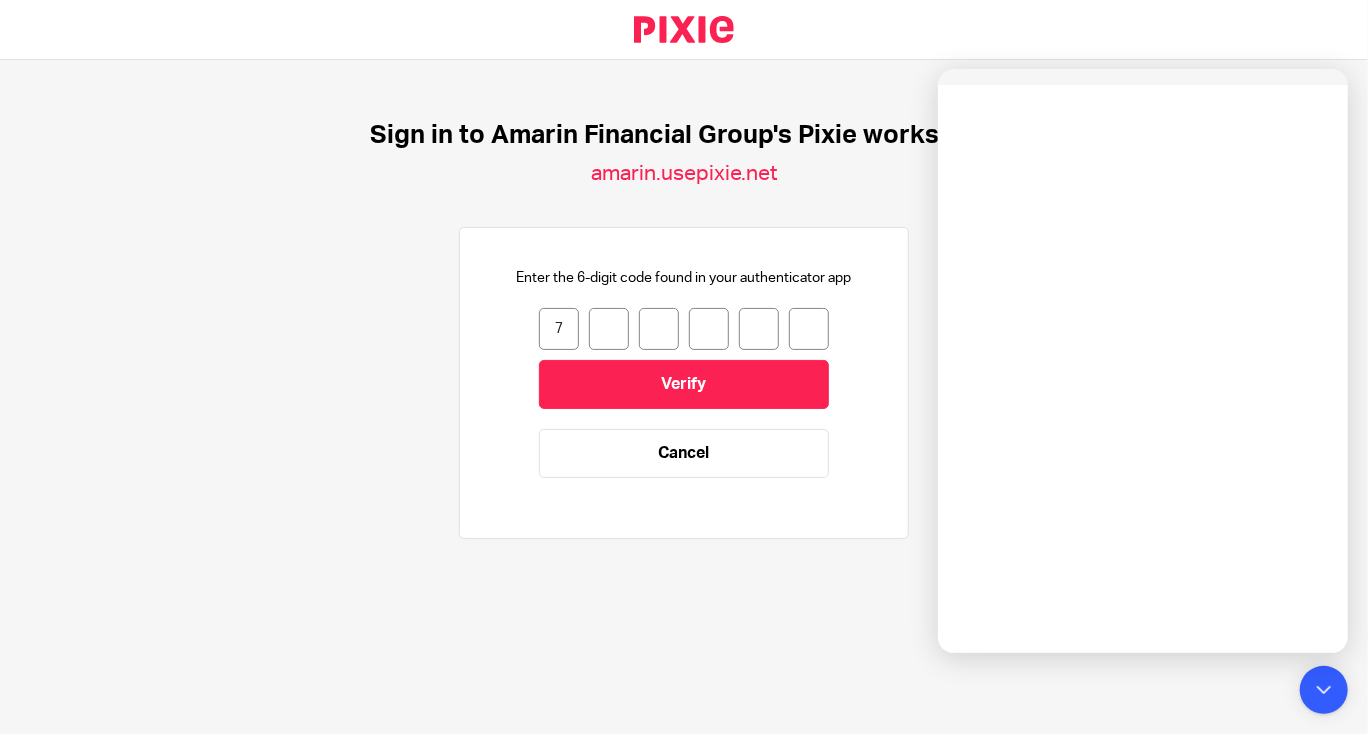 type on "0" 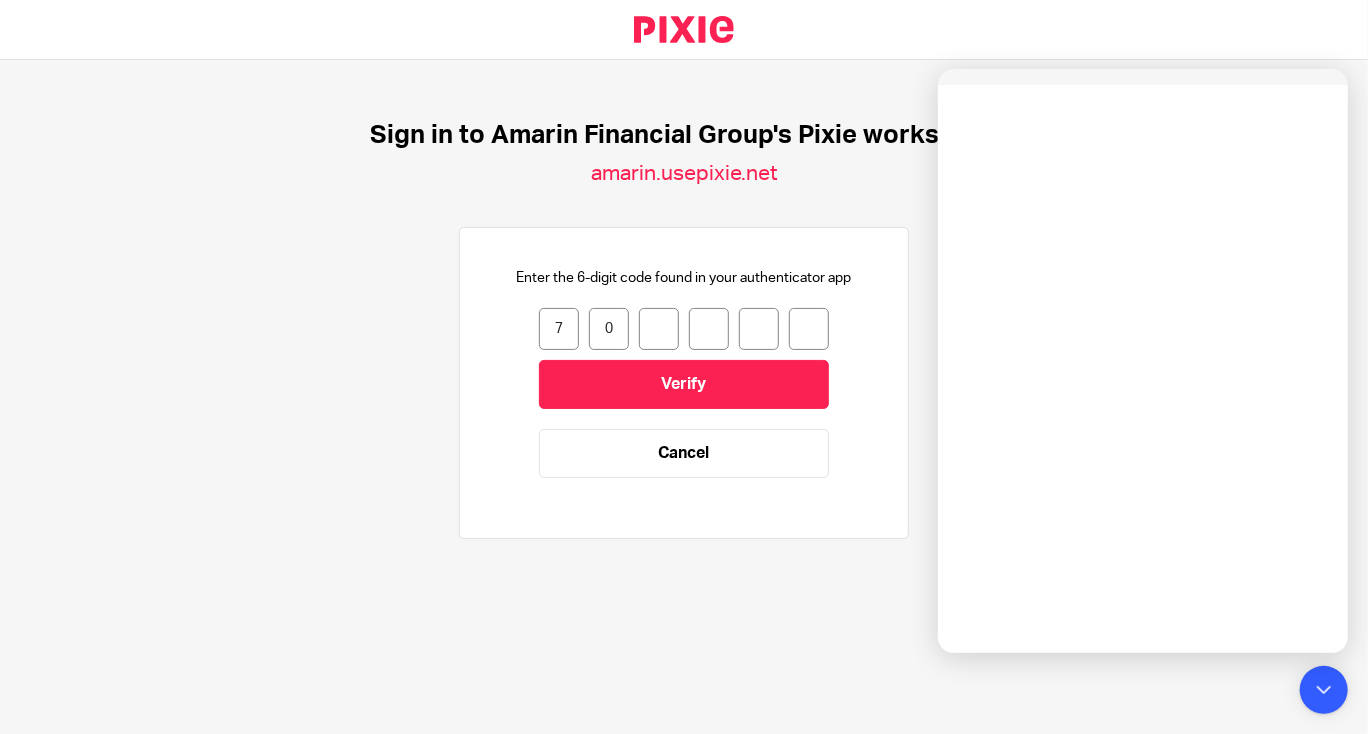 type on "0" 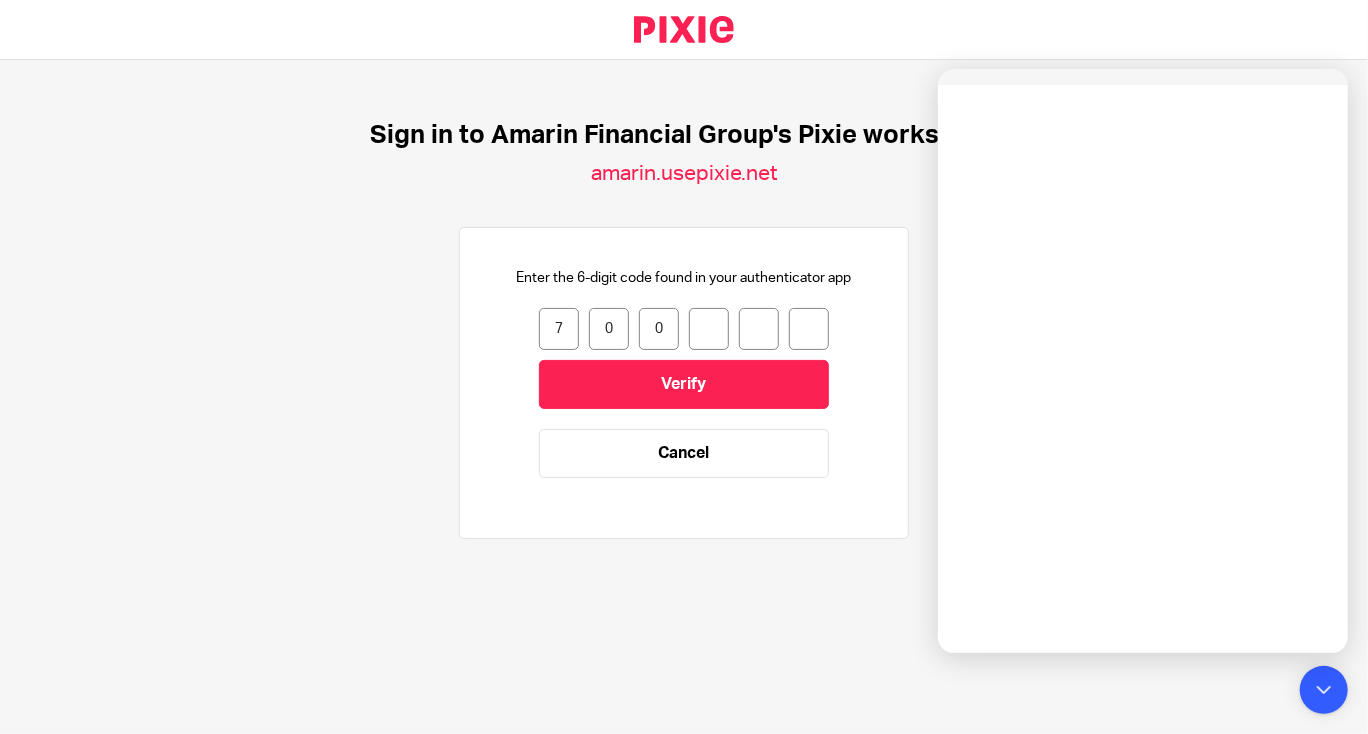 type on "0" 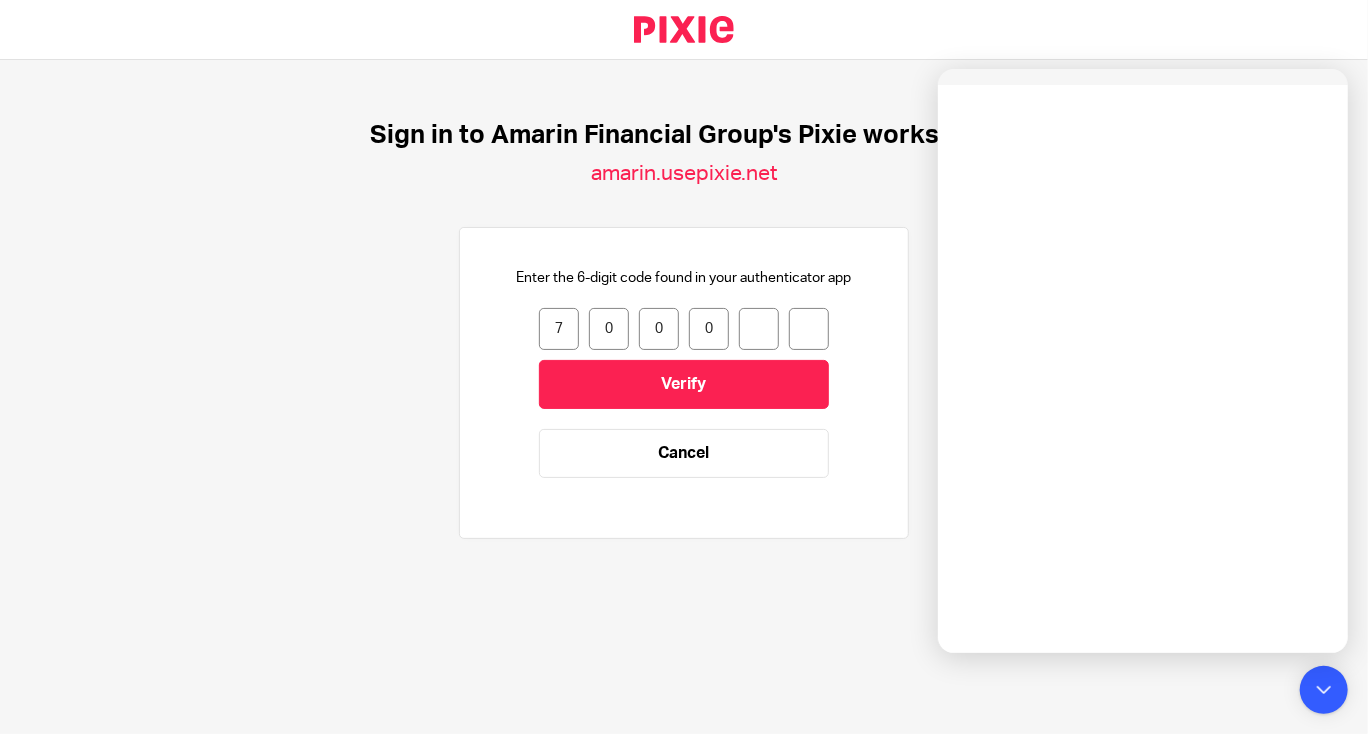 click on "7 0 0 0" at bounding box center (684, 329) 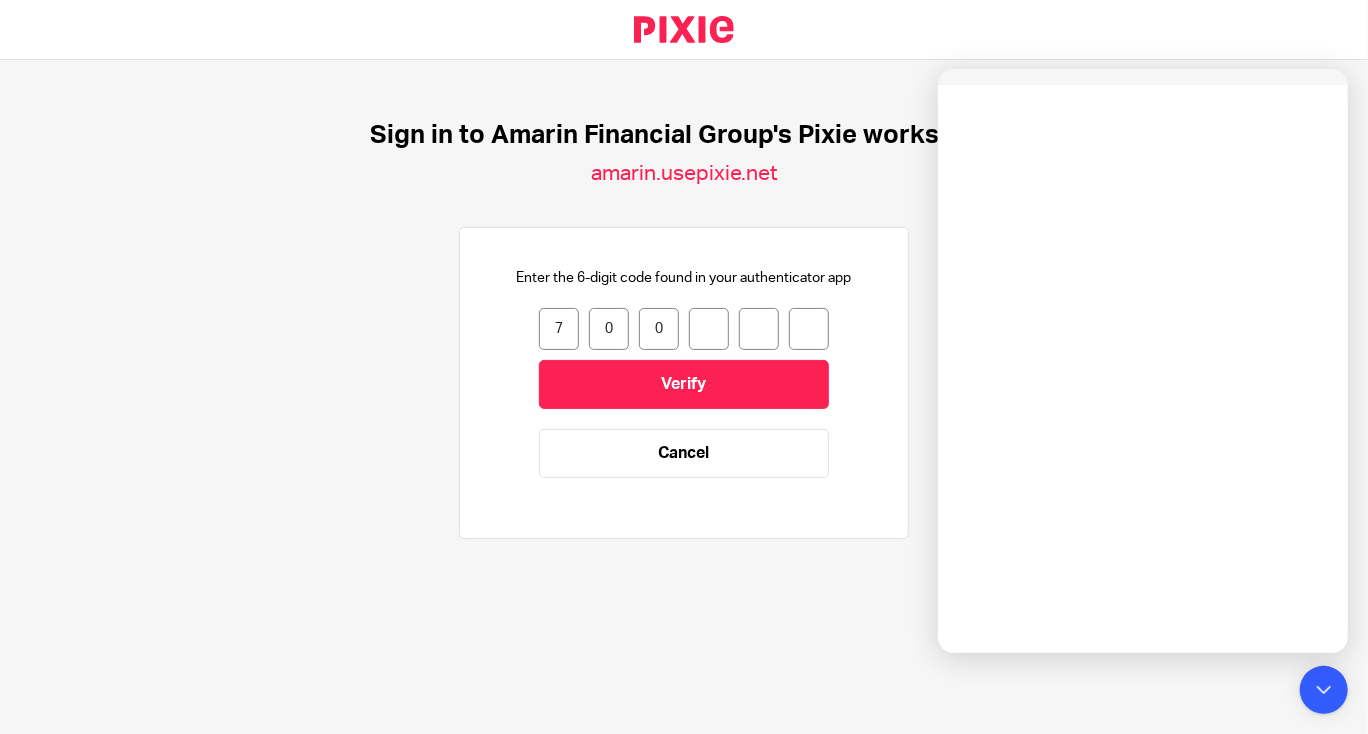 type 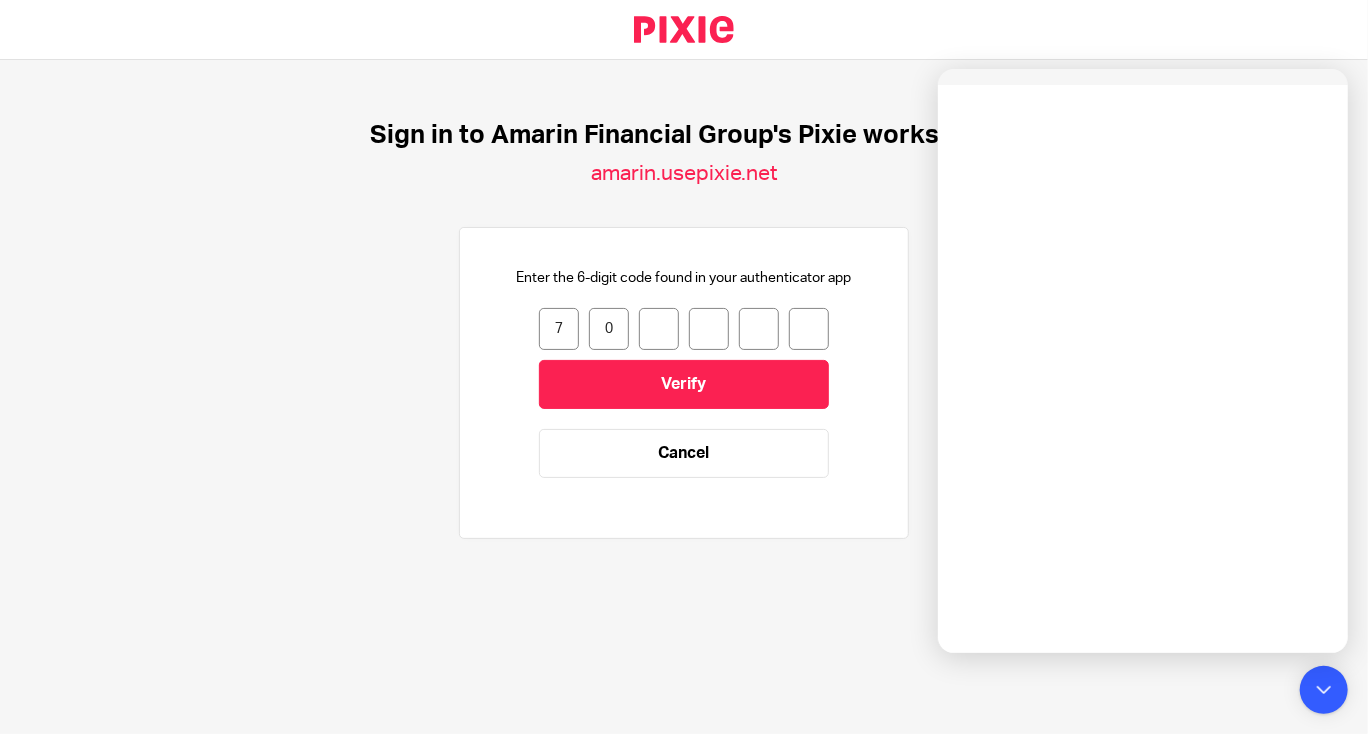 type 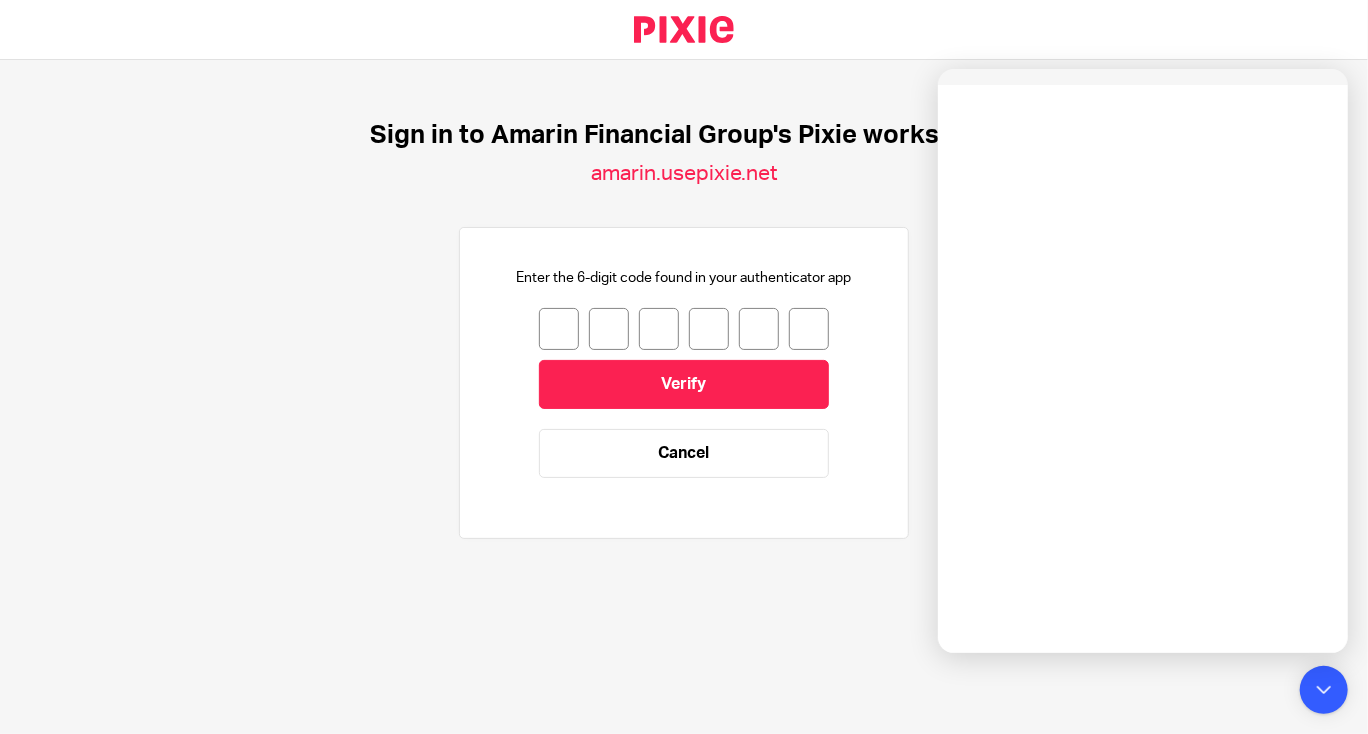 type on "7" 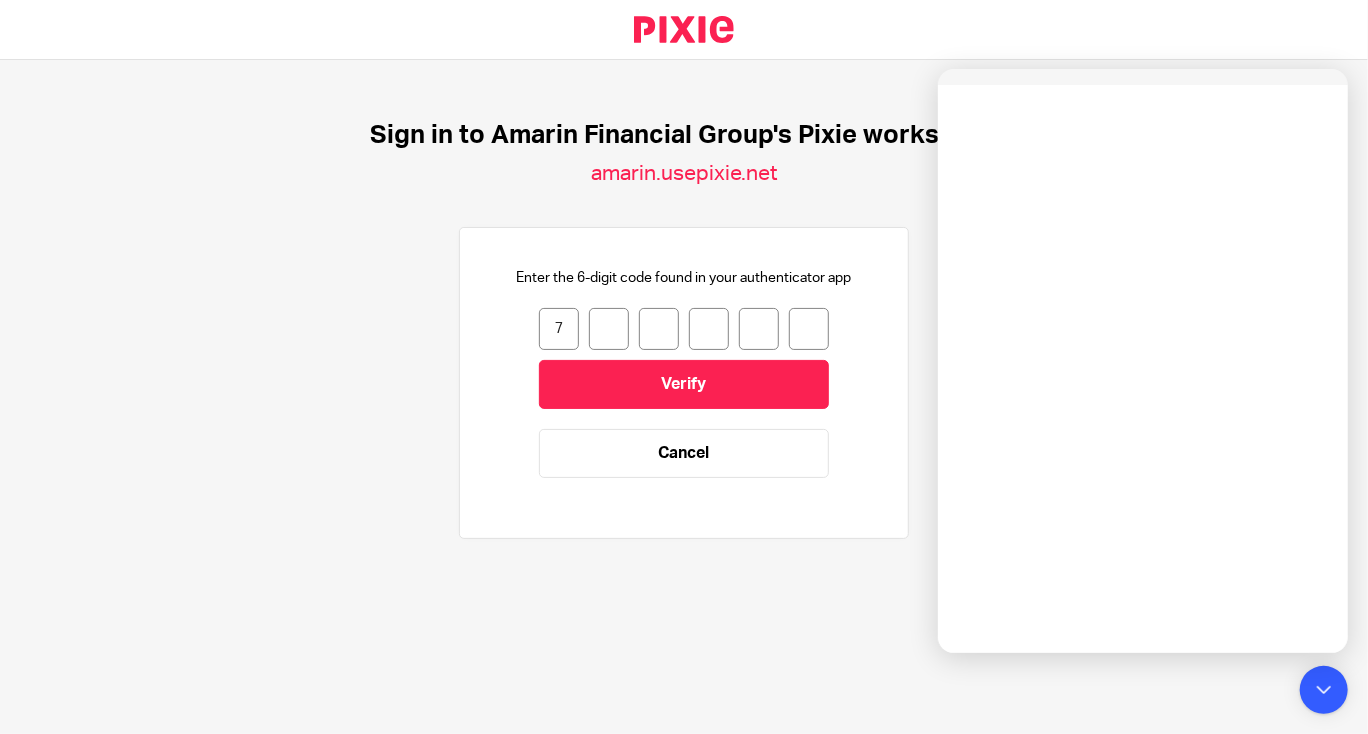 type on "5" 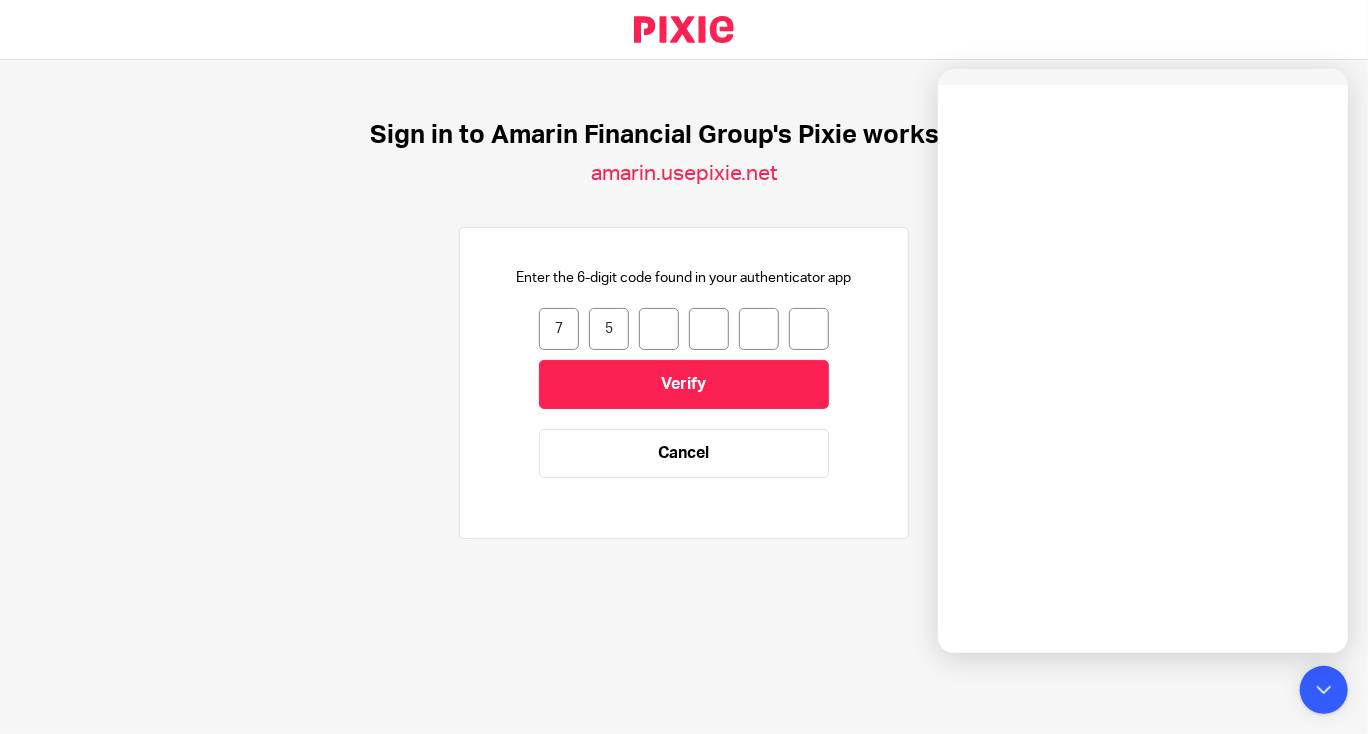 type on "0" 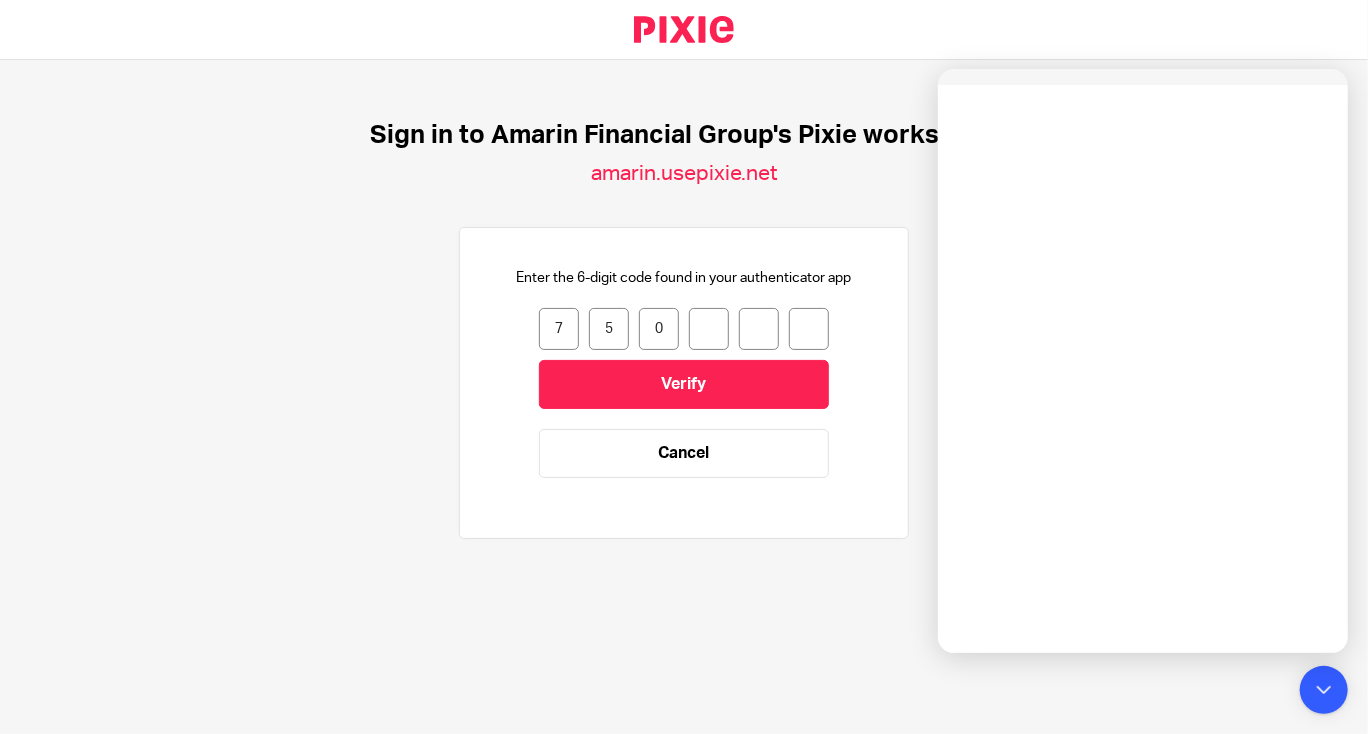 type on "6" 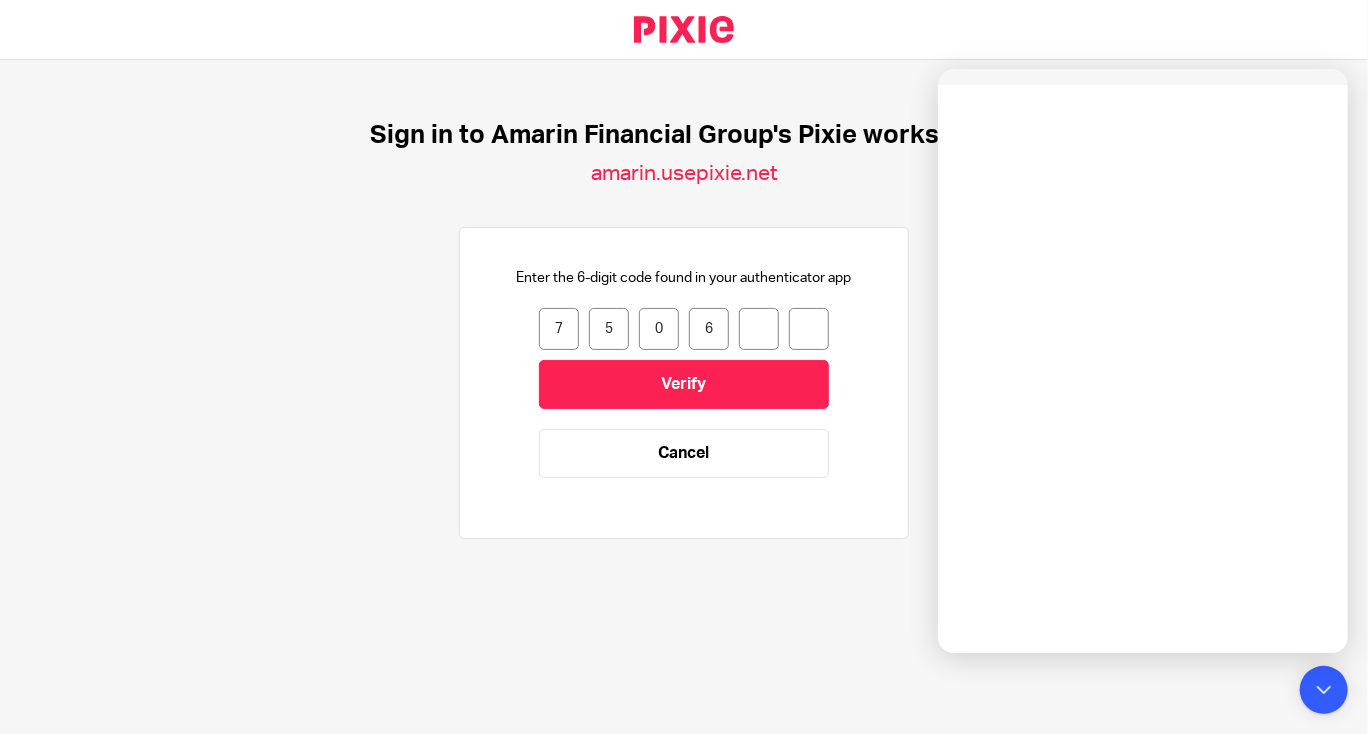 type on "7" 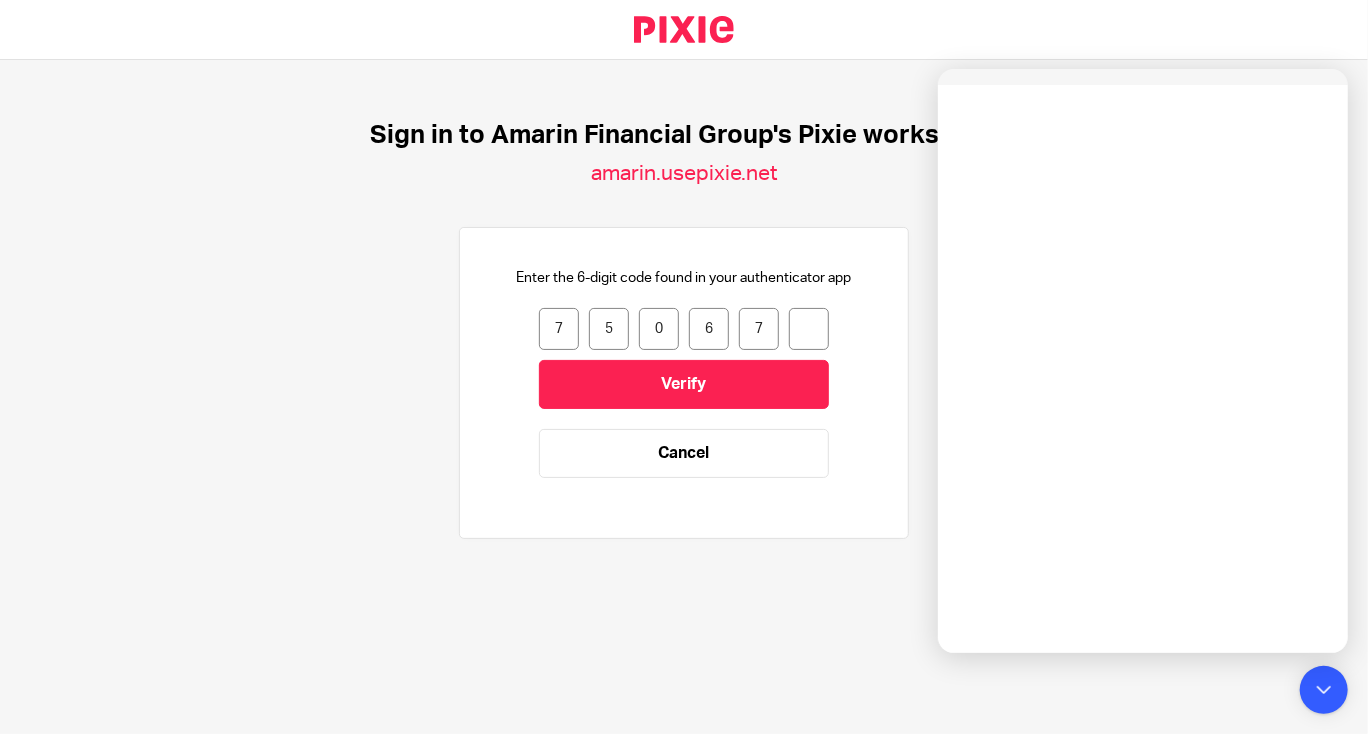 click on "7" at bounding box center [759, 329] 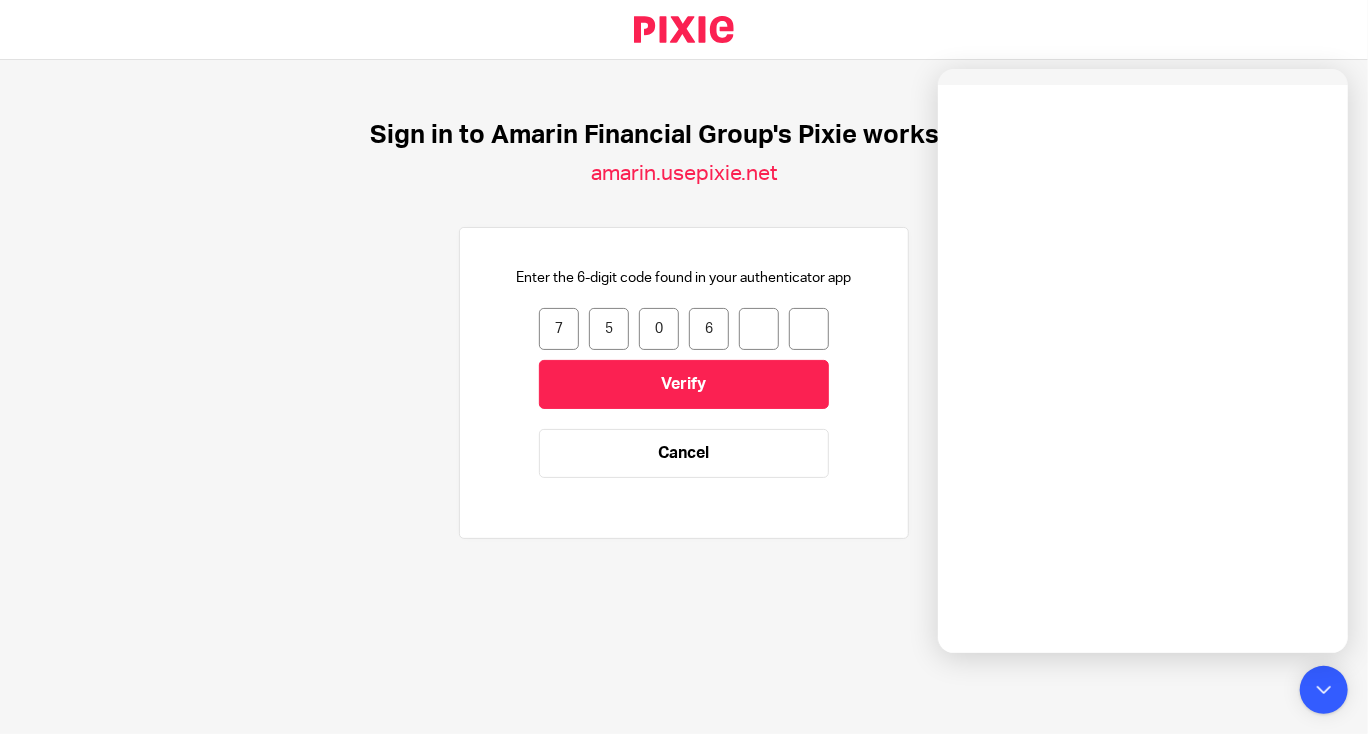 type 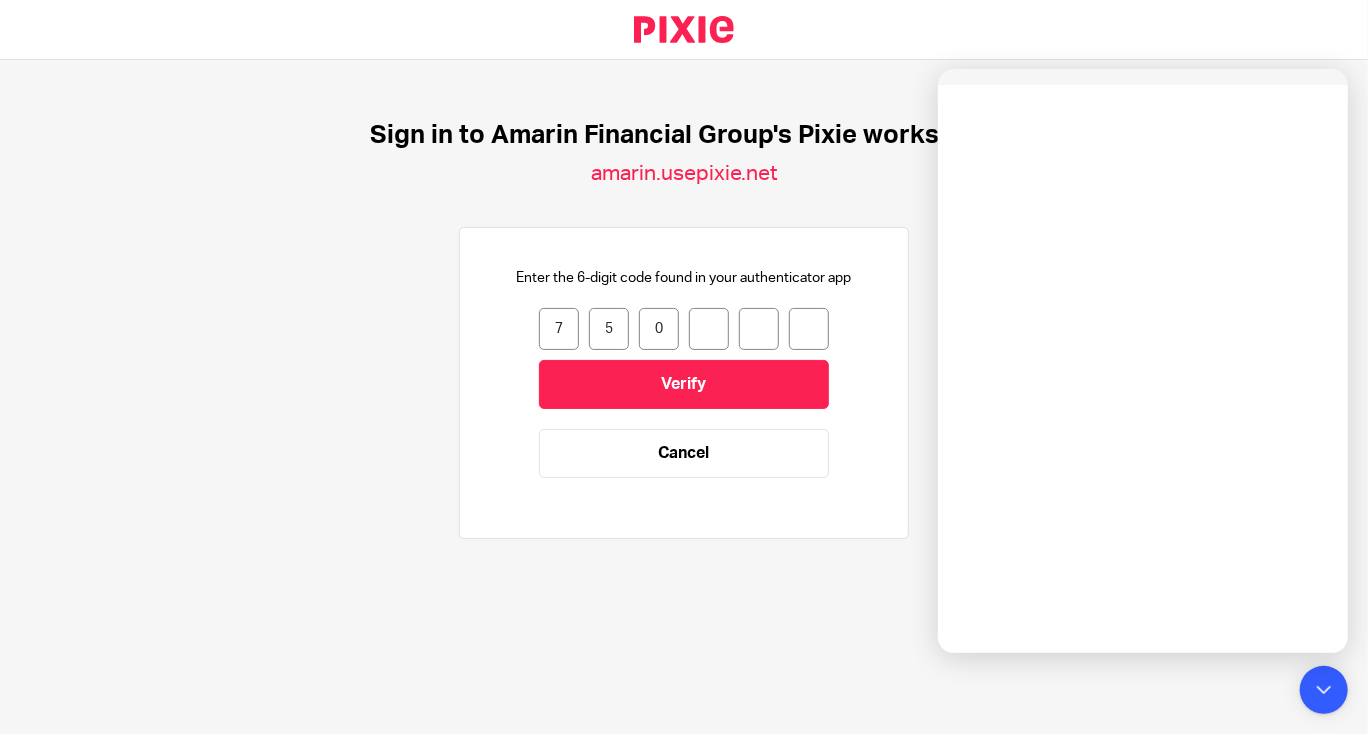 type on "0" 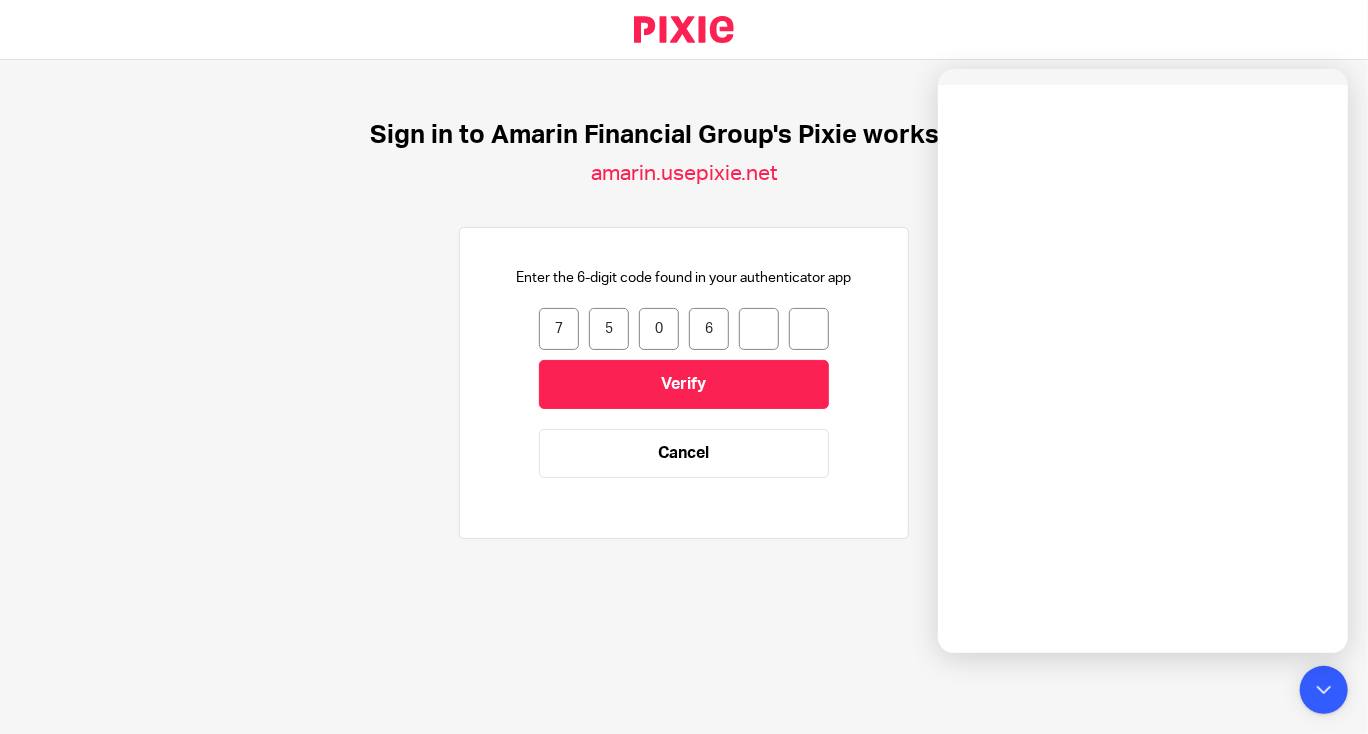 type on "2" 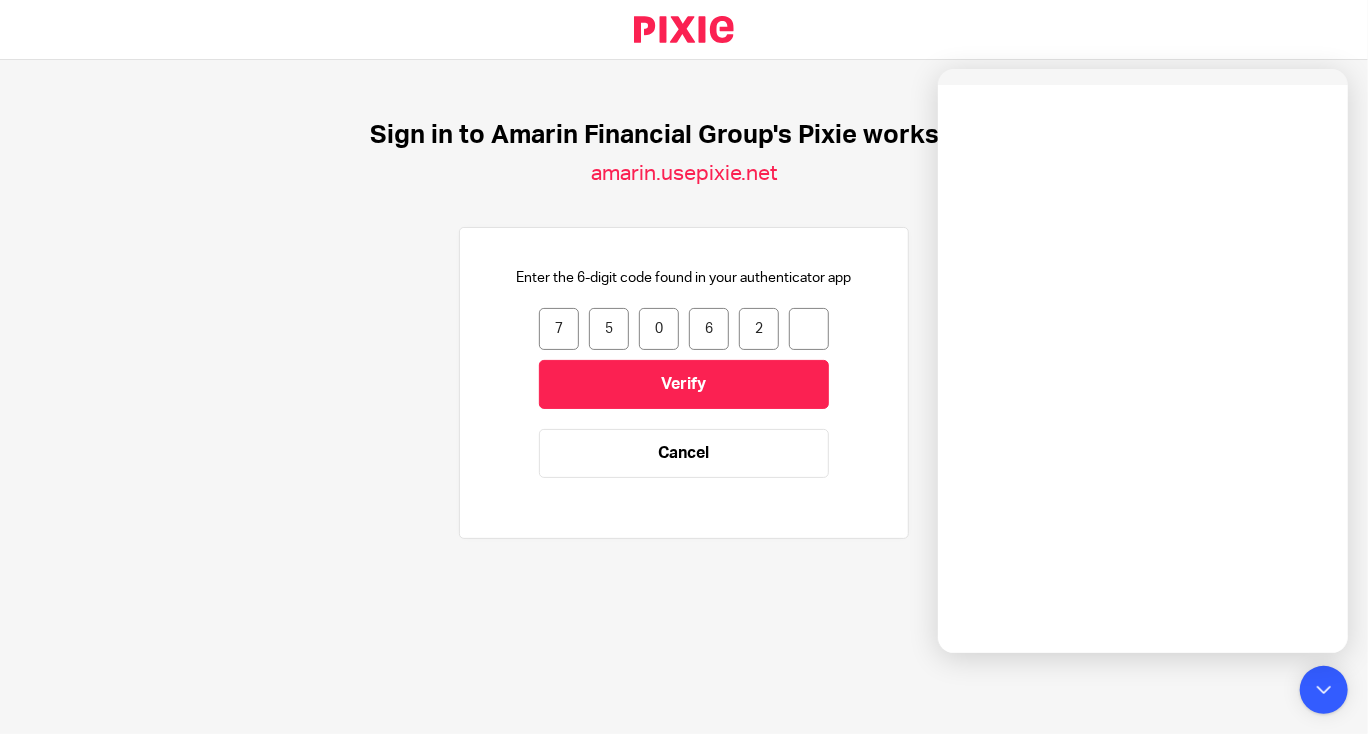 drag, startPoint x: 749, startPoint y: 335, endPoint x: 544, endPoint y: 311, distance: 206.4001 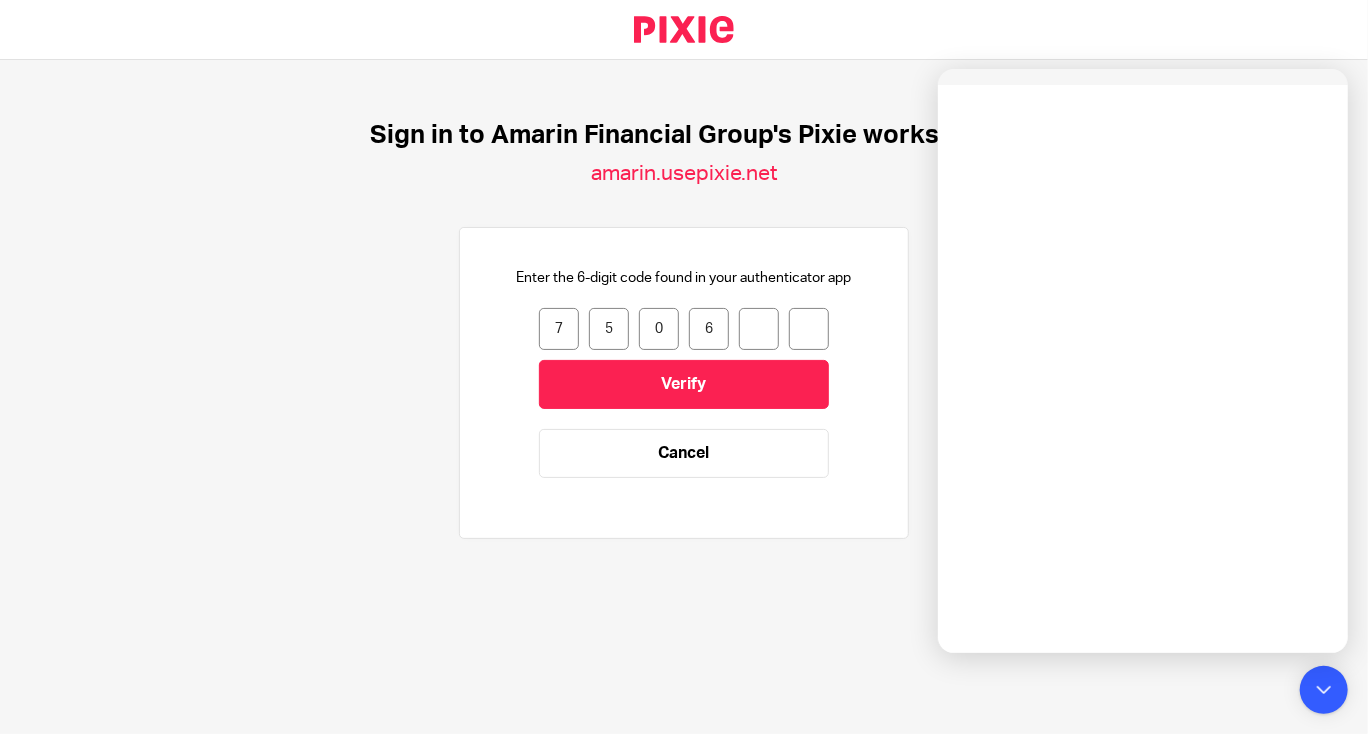 type 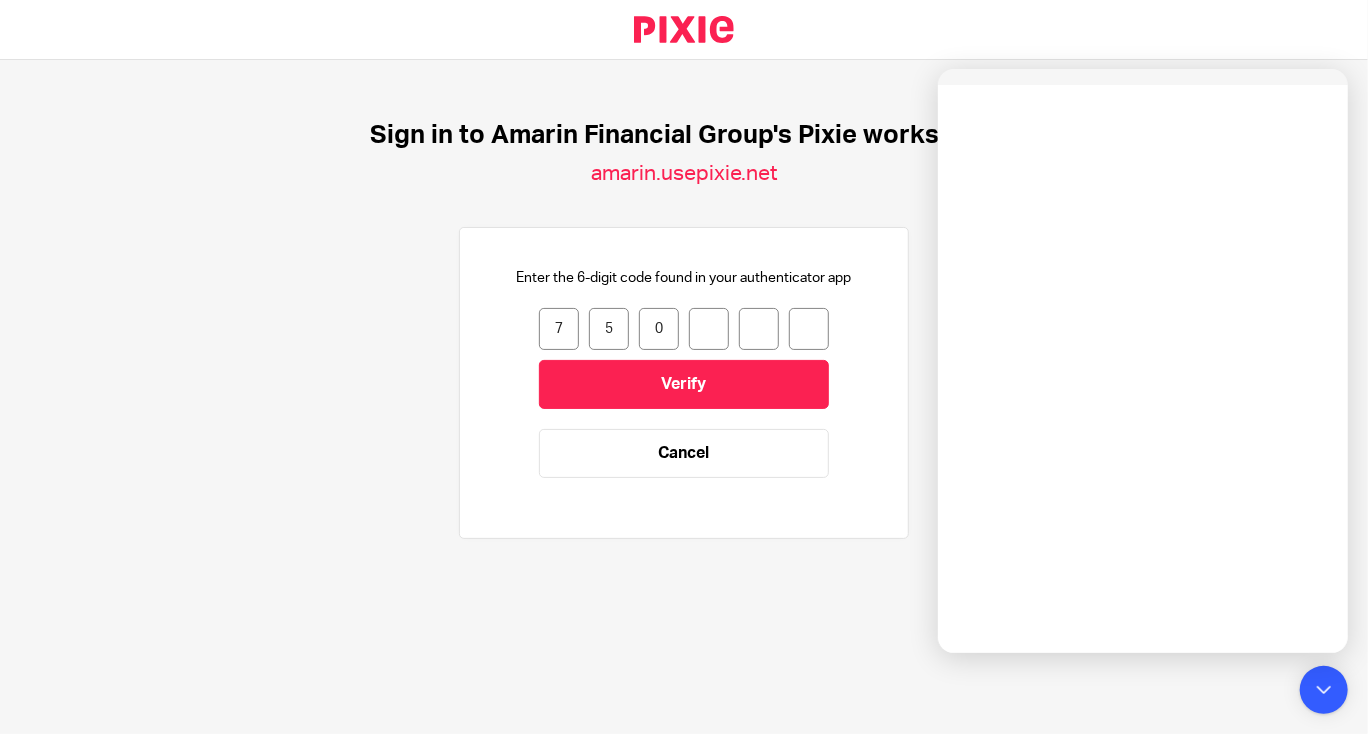 type 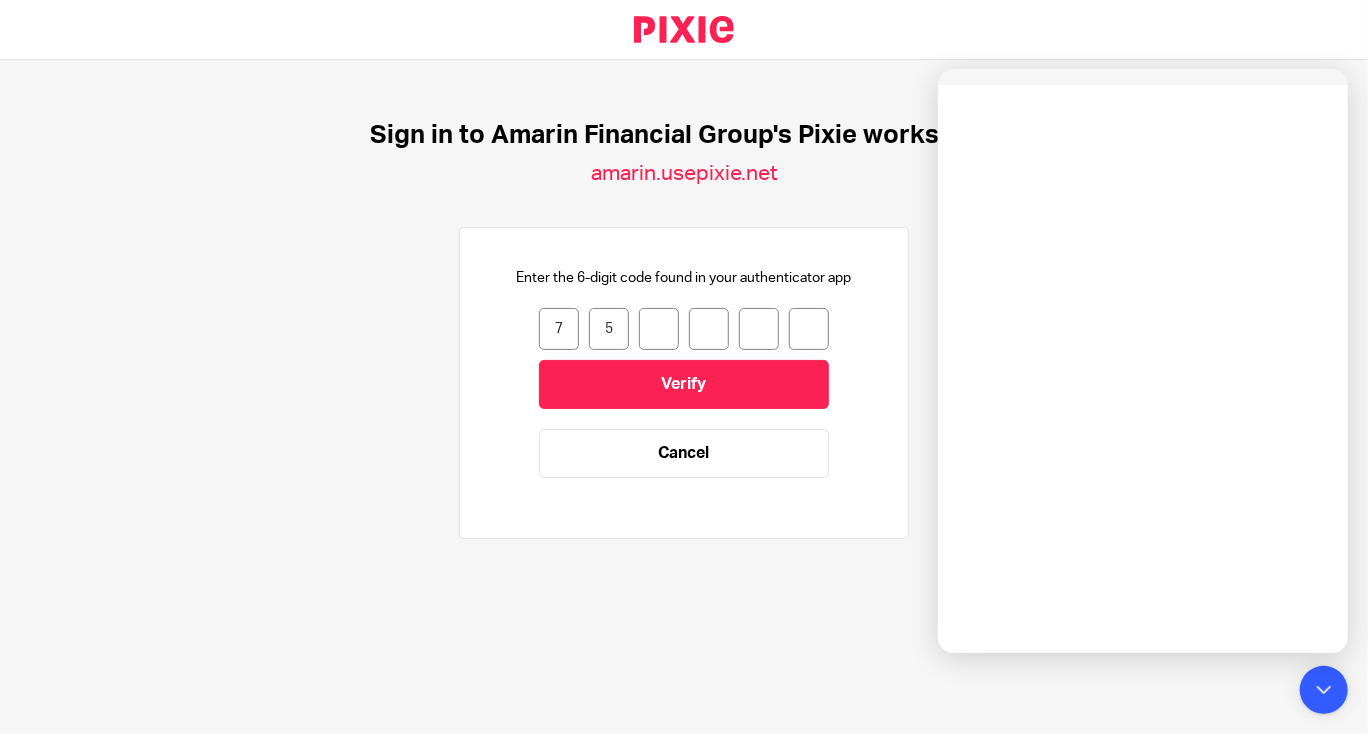 type 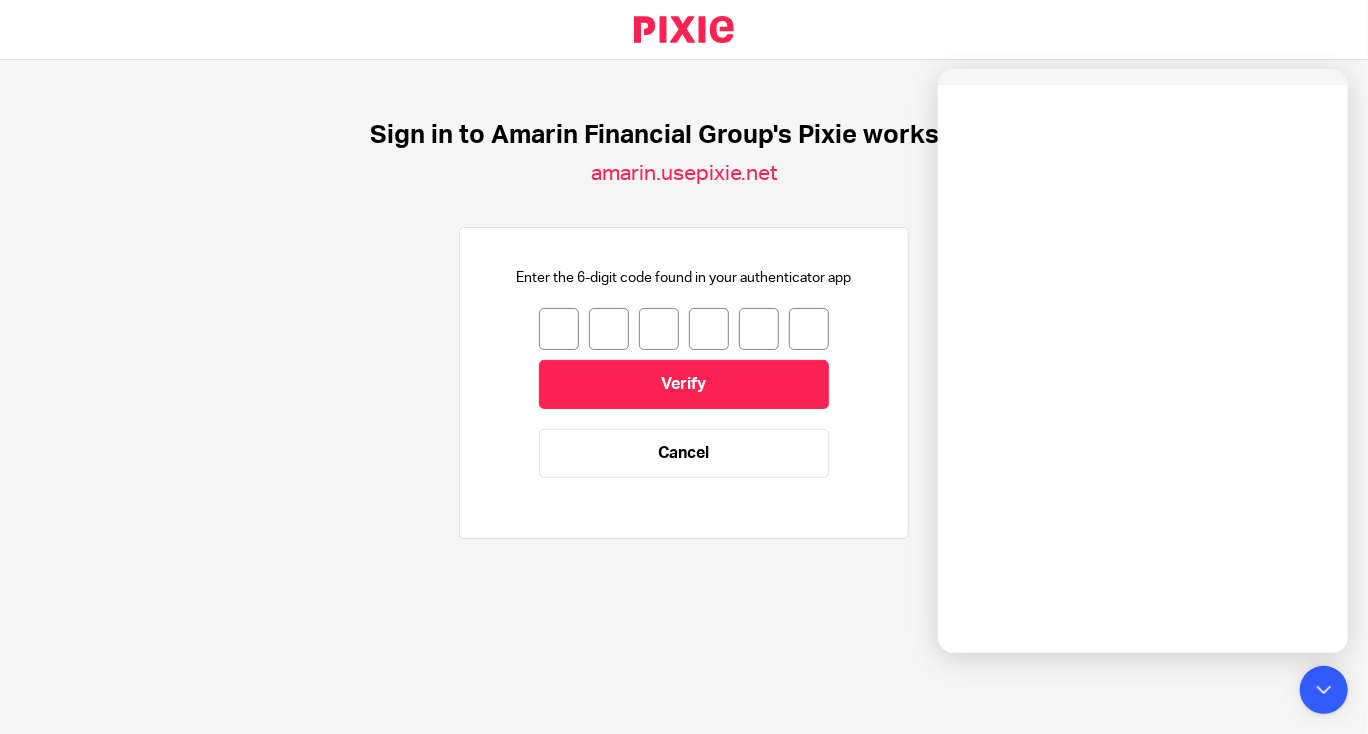 type on "7" 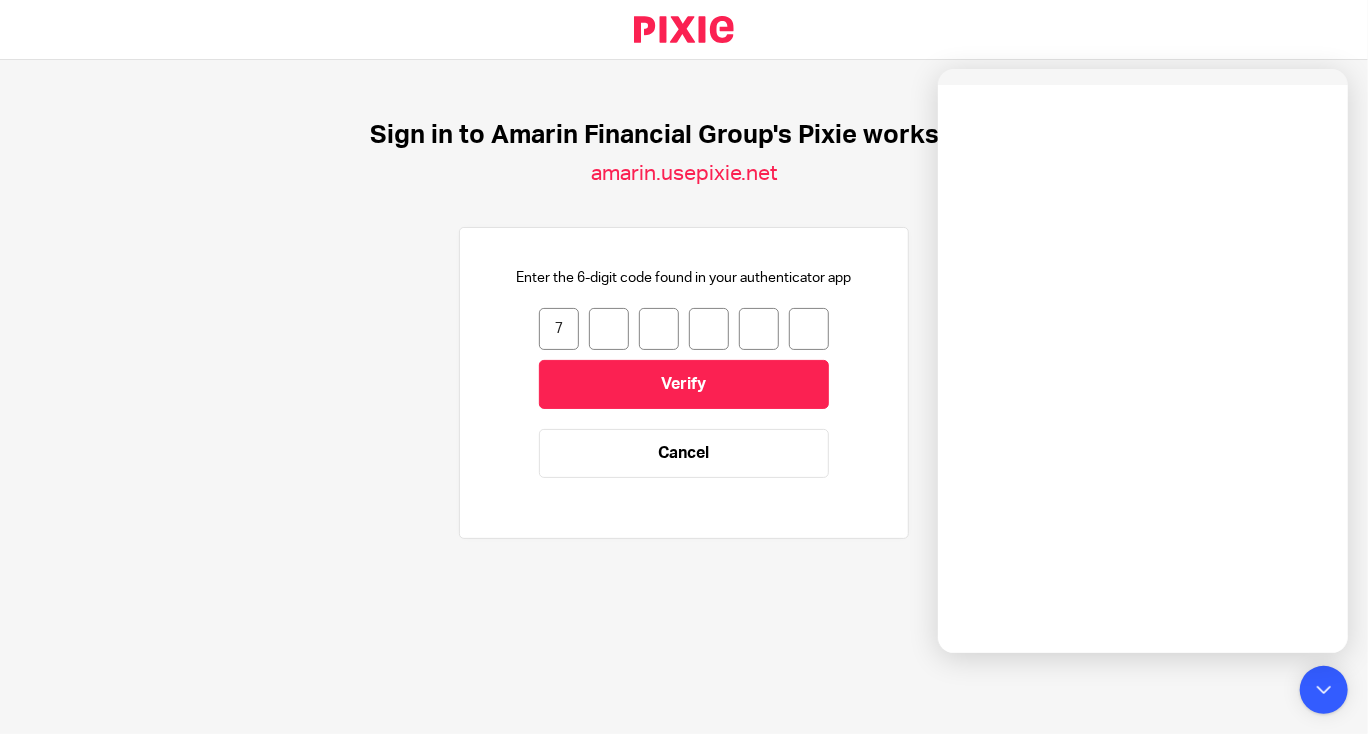 type on "5" 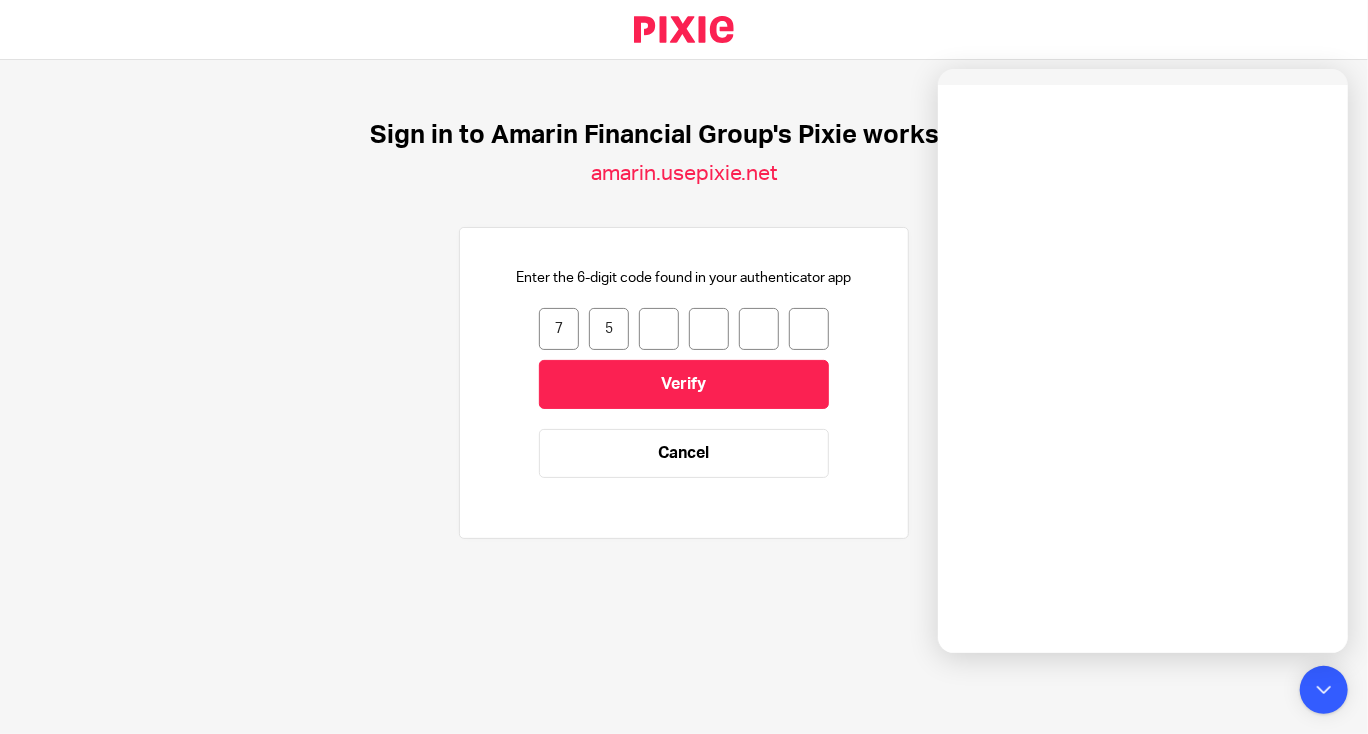click on "5" at bounding box center [609, 329] 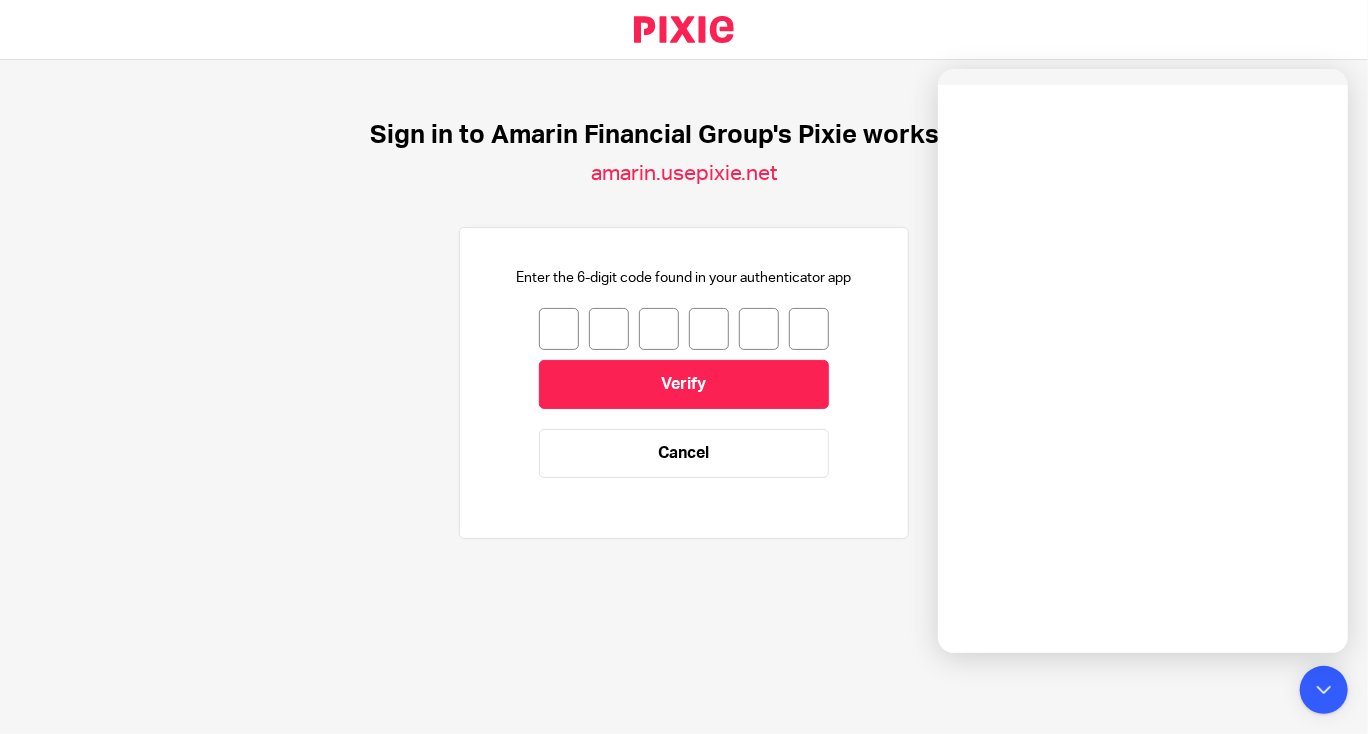 type on "8" 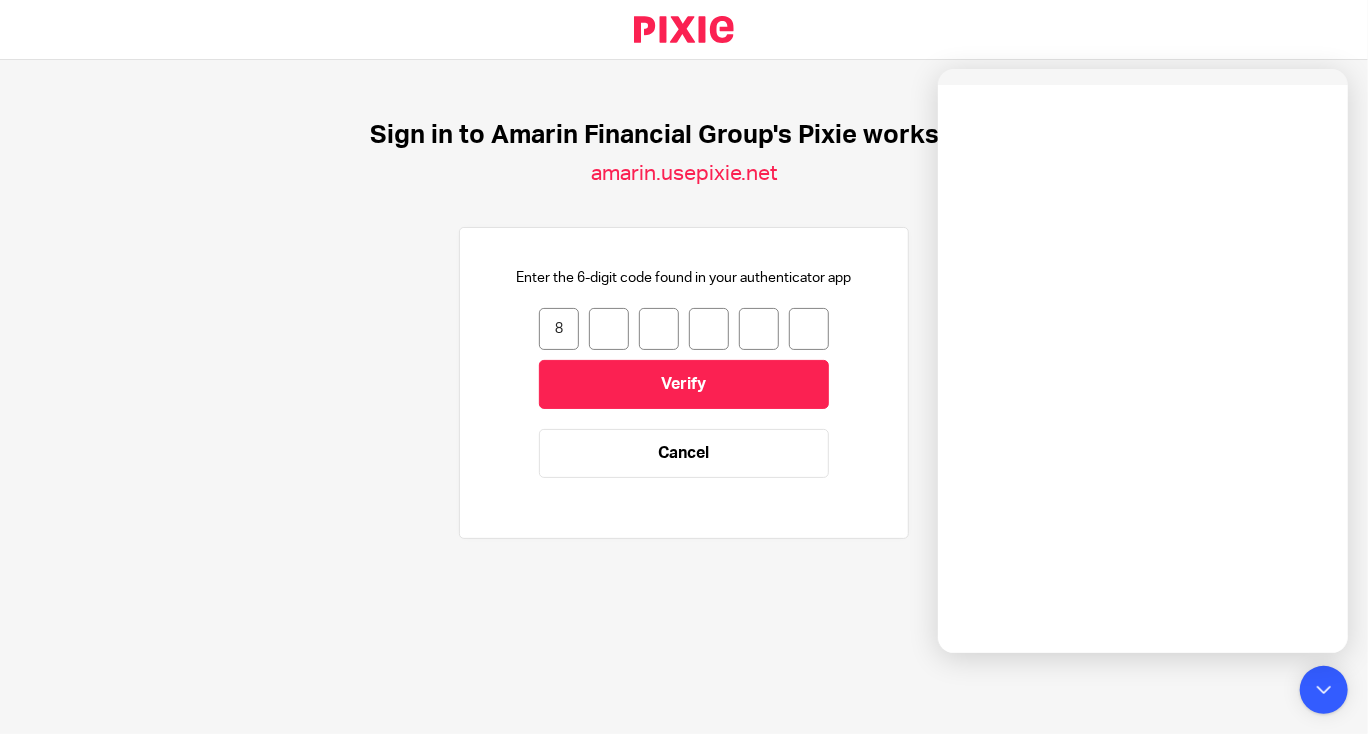 type on "4" 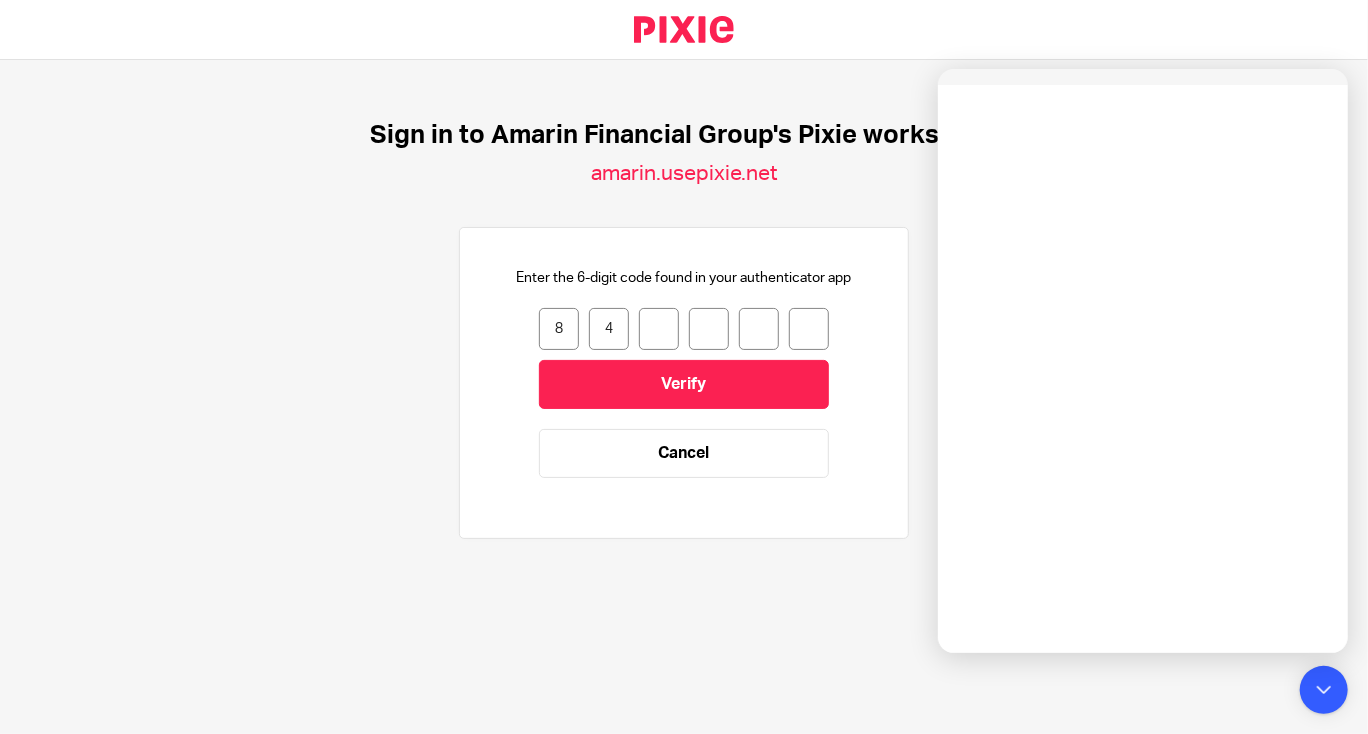 type on "2" 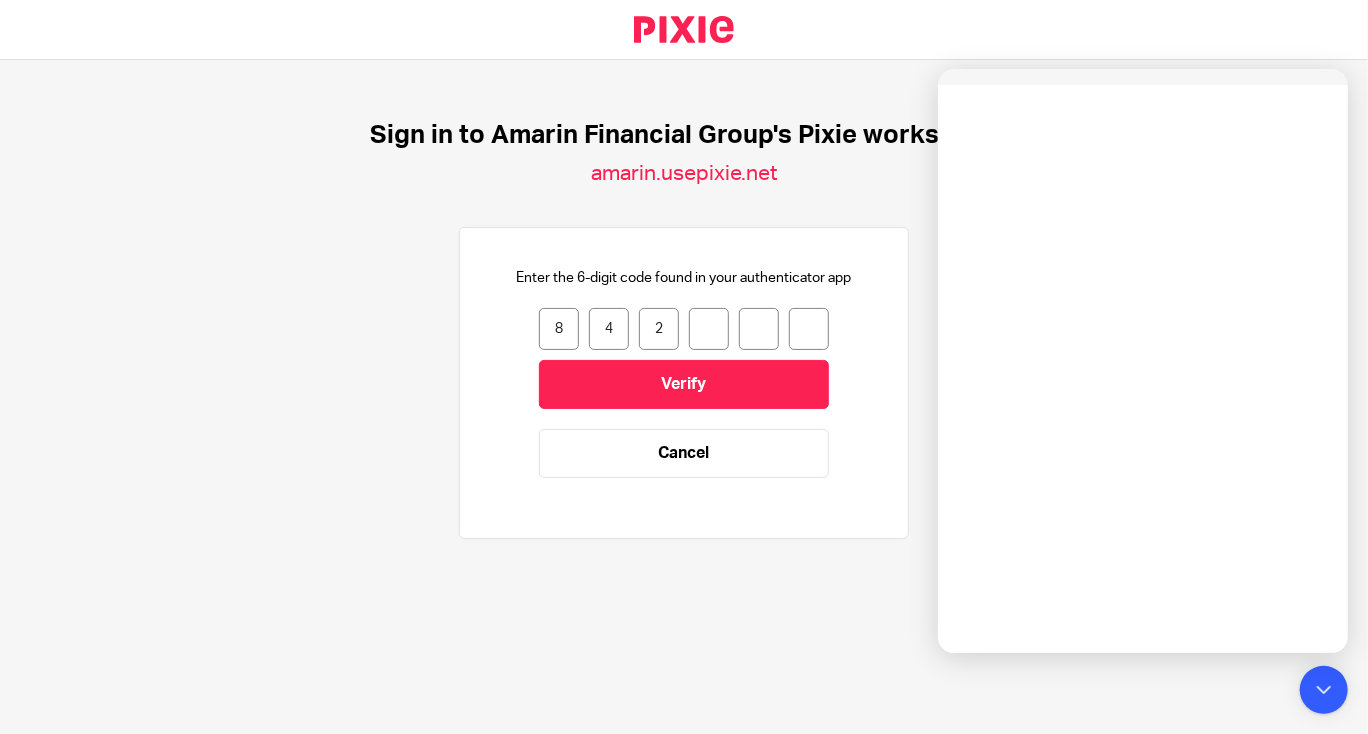 type on "7" 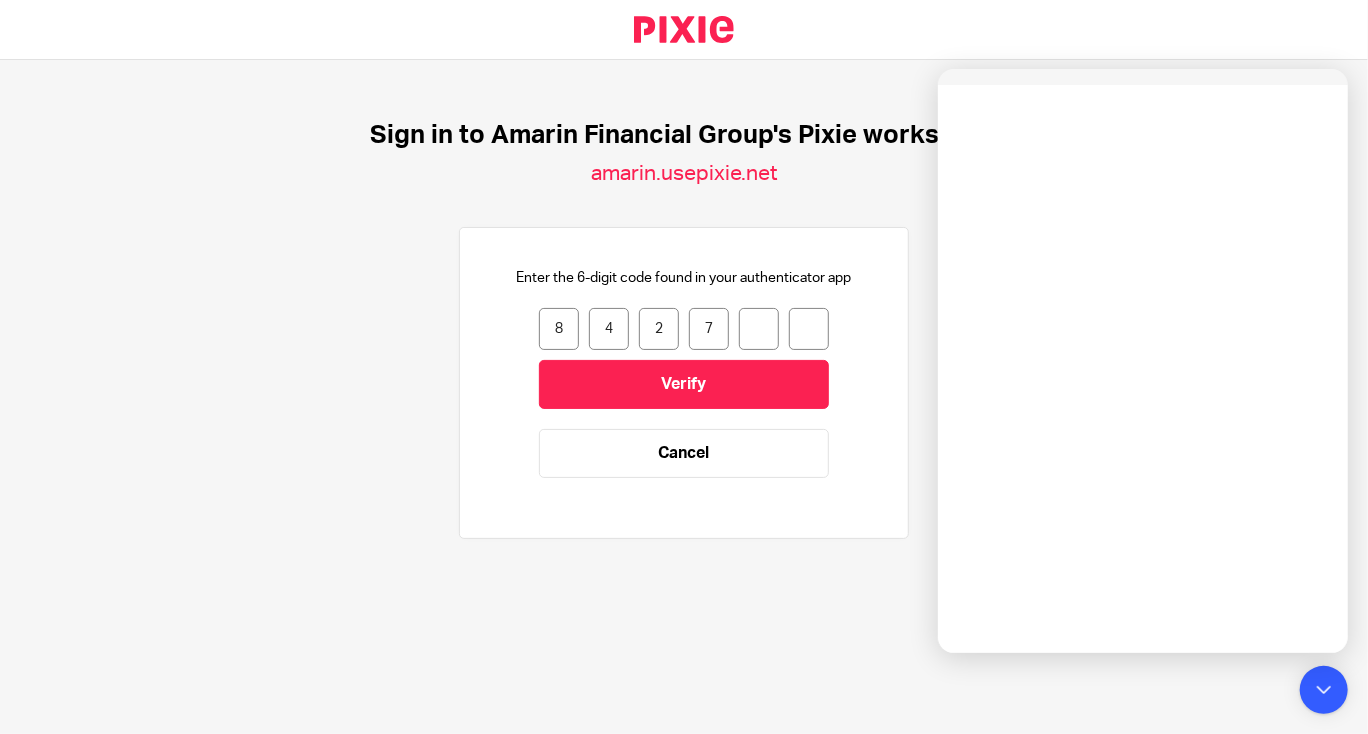 type on "4" 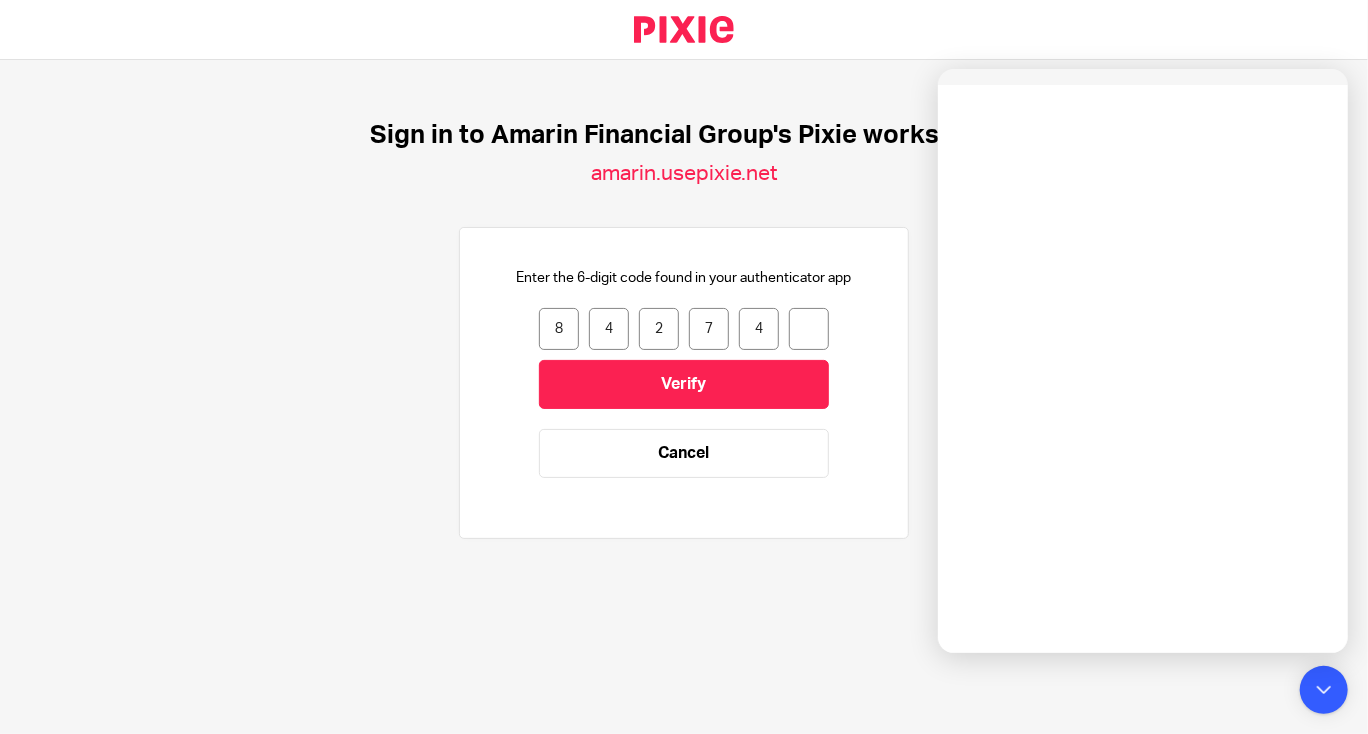 type on "6" 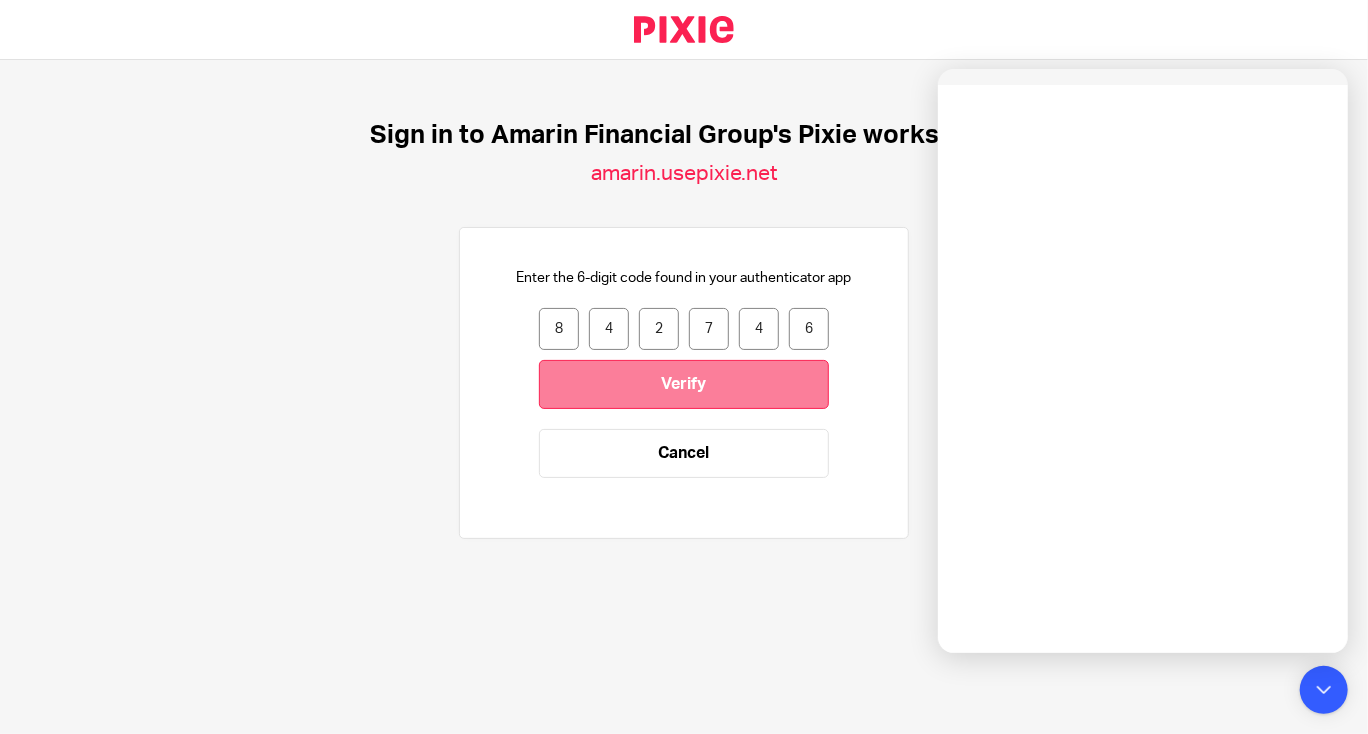 click on "Verify" at bounding box center (684, 384) 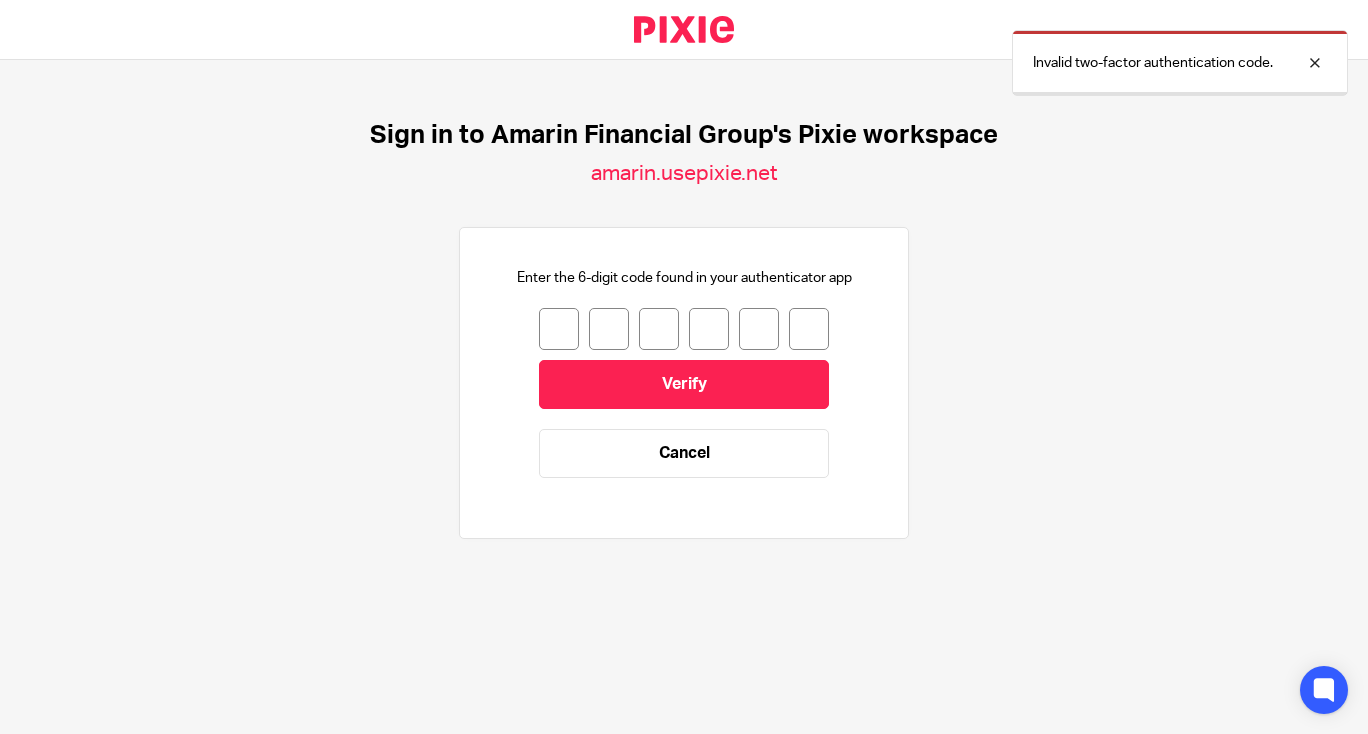 scroll, scrollTop: 0, scrollLeft: 0, axis: both 